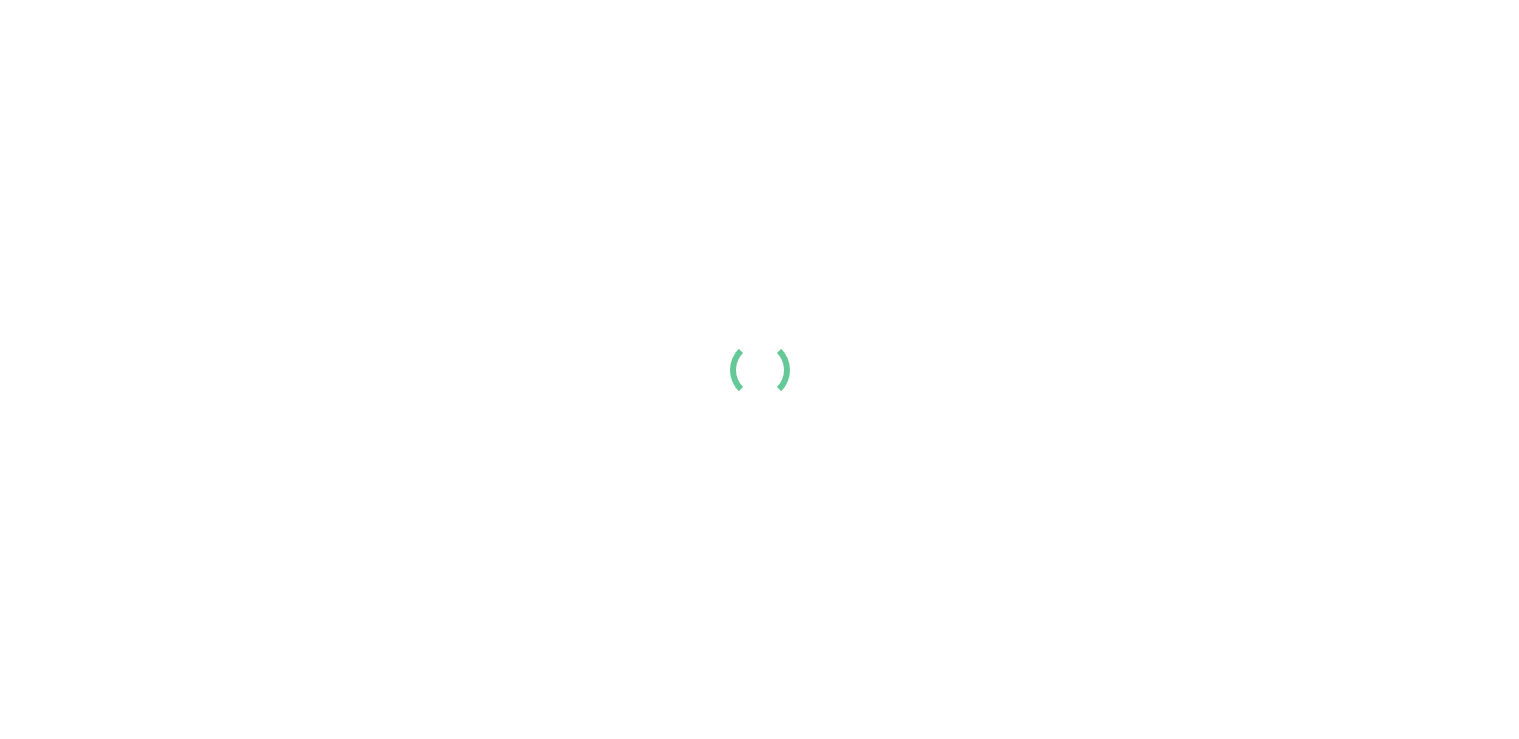 scroll, scrollTop: 0, scrollLeft: 0, axis: both 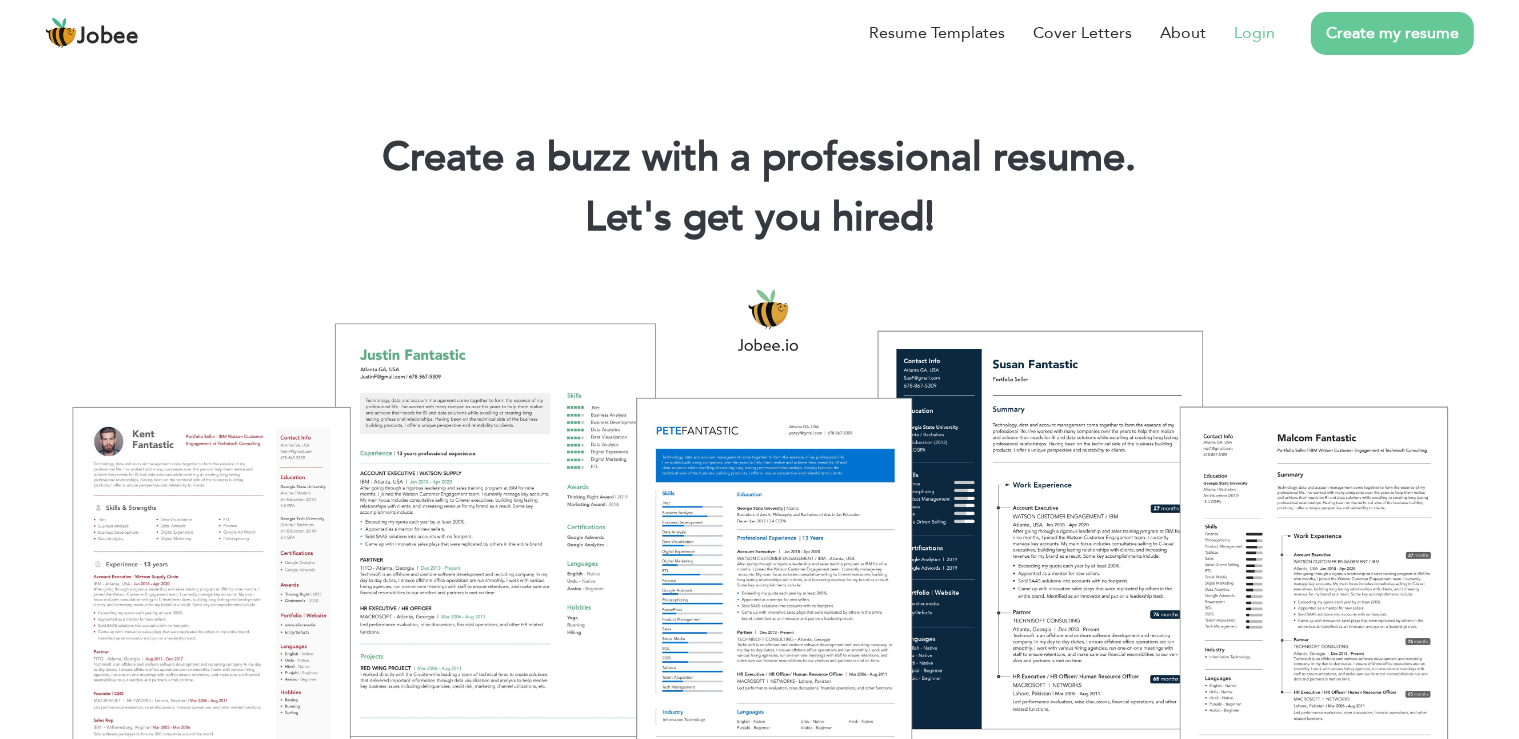 click on "Login" at bounding box center [1254, 33] 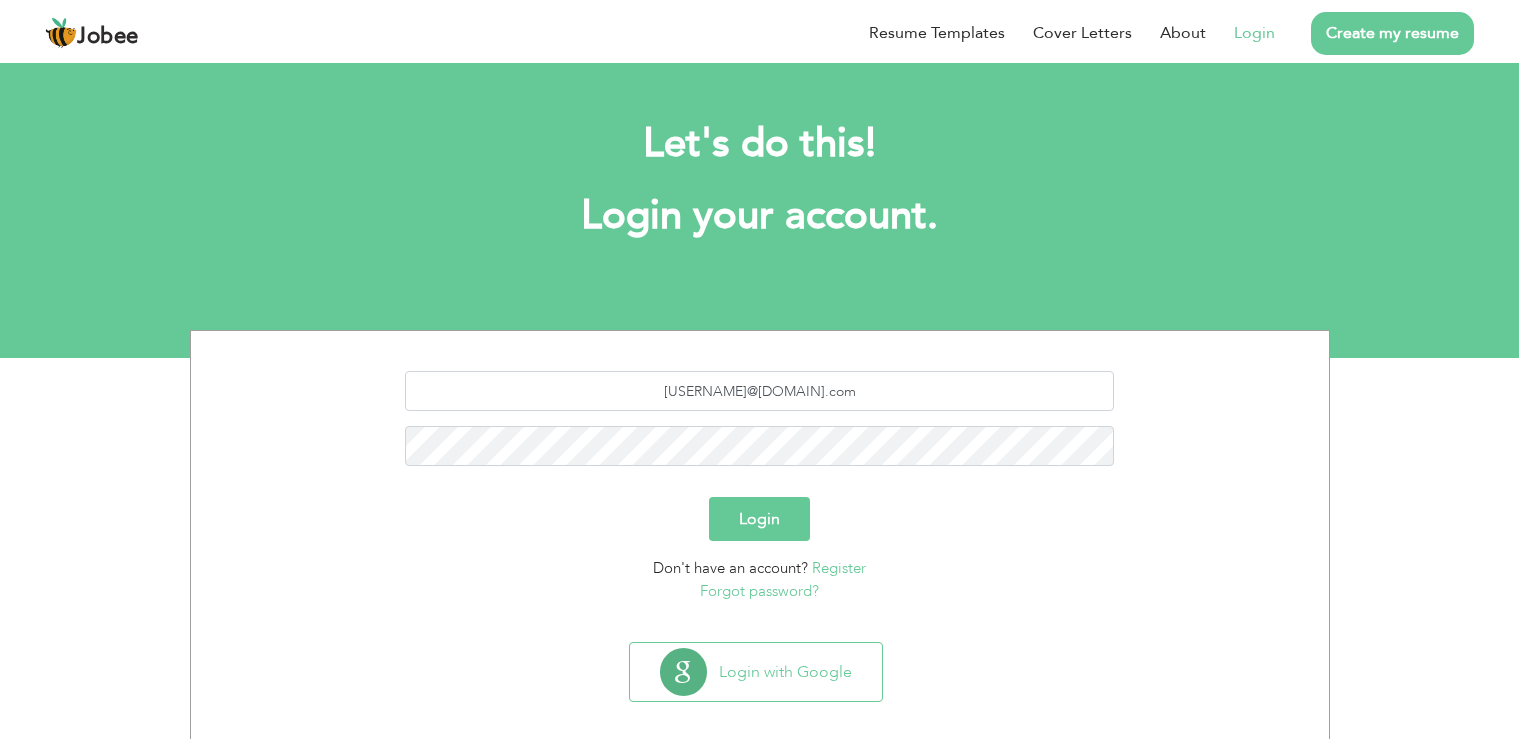 scroll, scrollTop: 0, scrollLeft: 0, axis: both 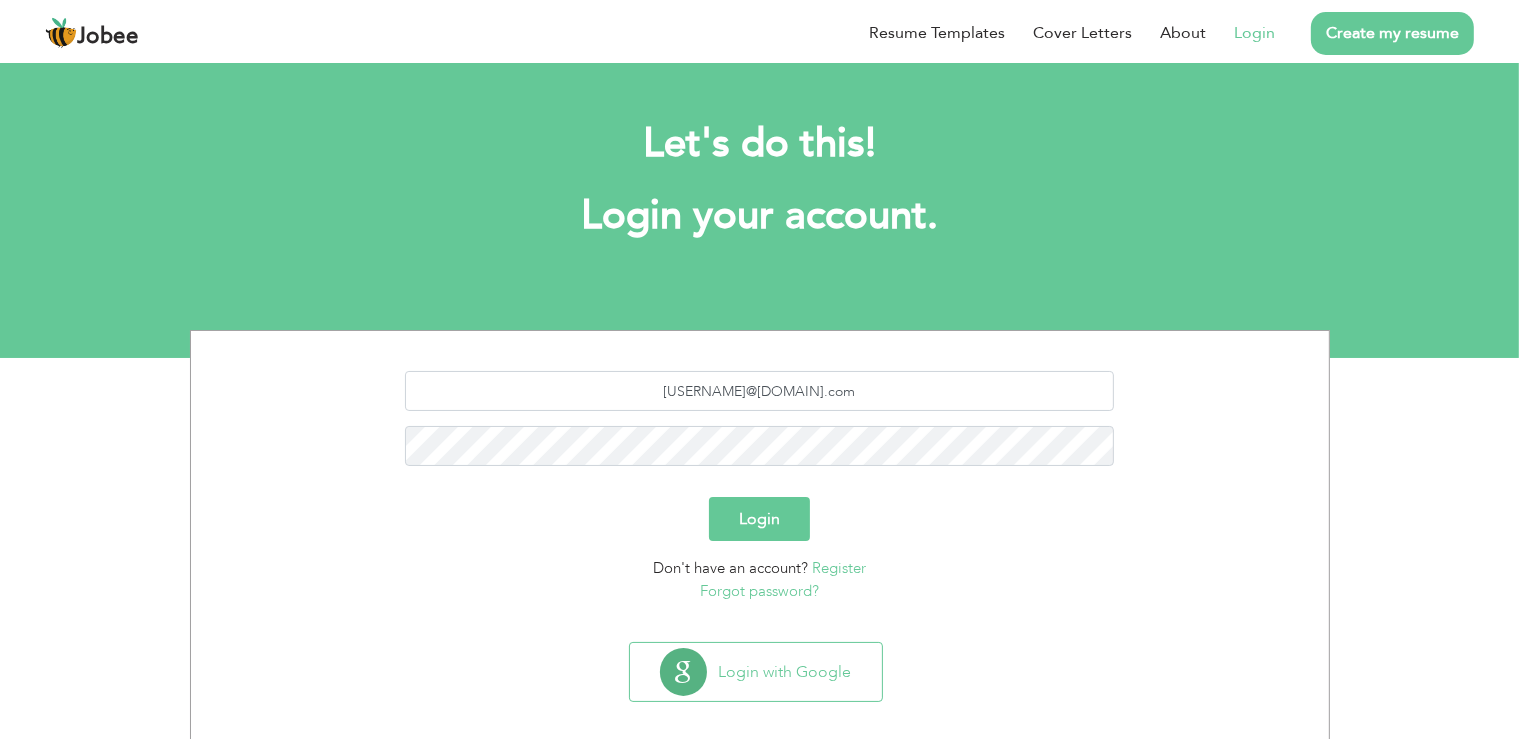 click on "Login" at bounding box center (759, 519) 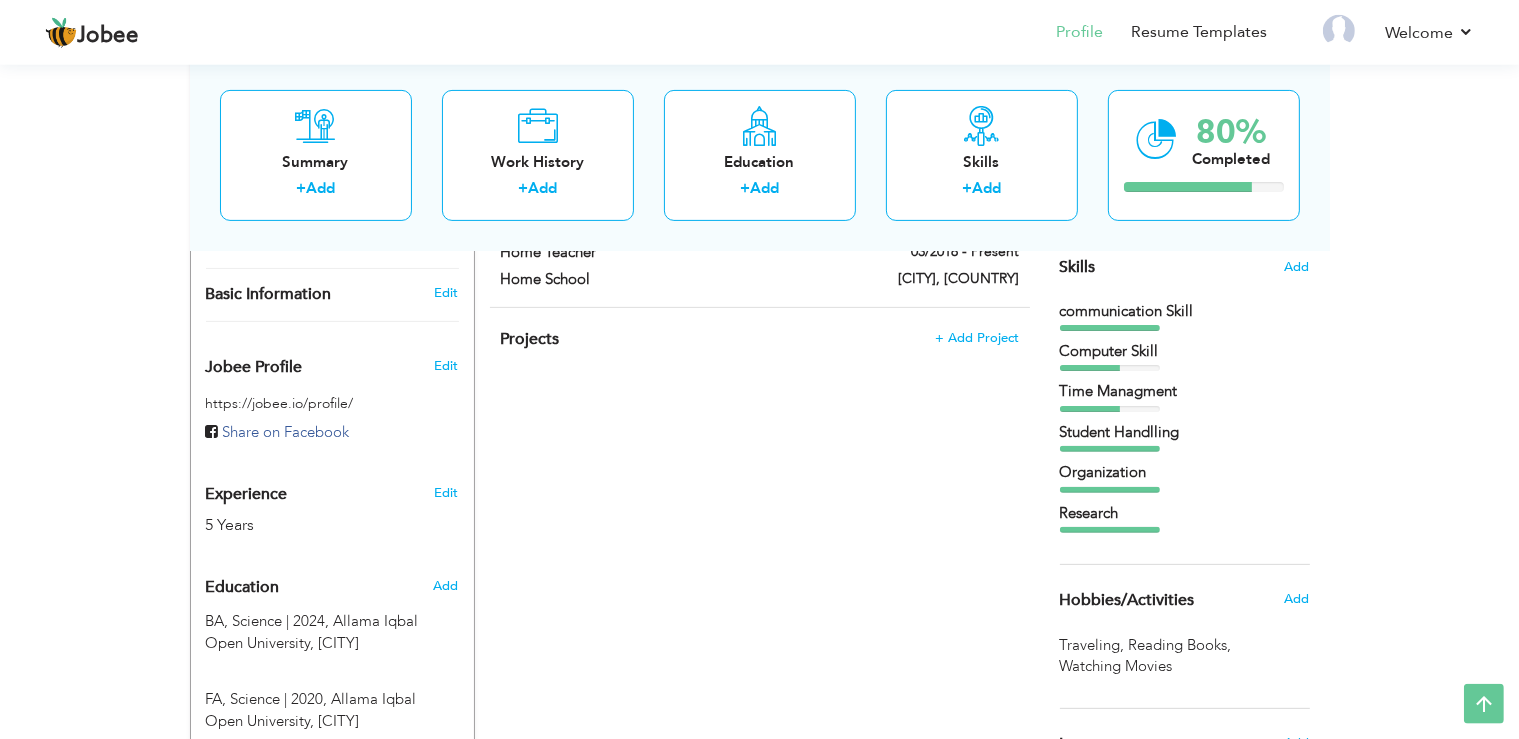scroll, scrollTop: 683, scrollLeft: 0, axis: vertical 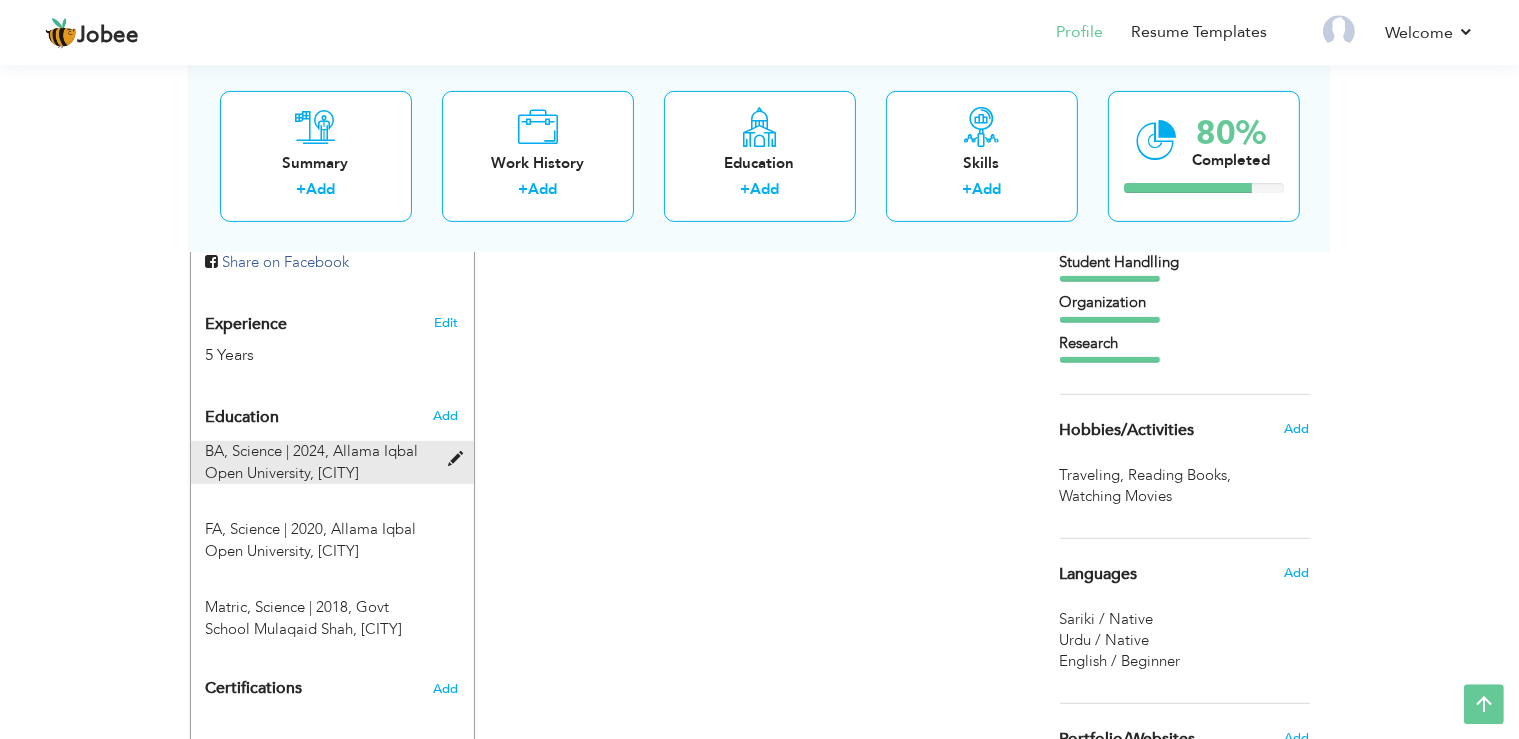 click on "BA, Science | 2024,
Allama Iqbal Open University, [CITY]" at bounding box center [320, 462] 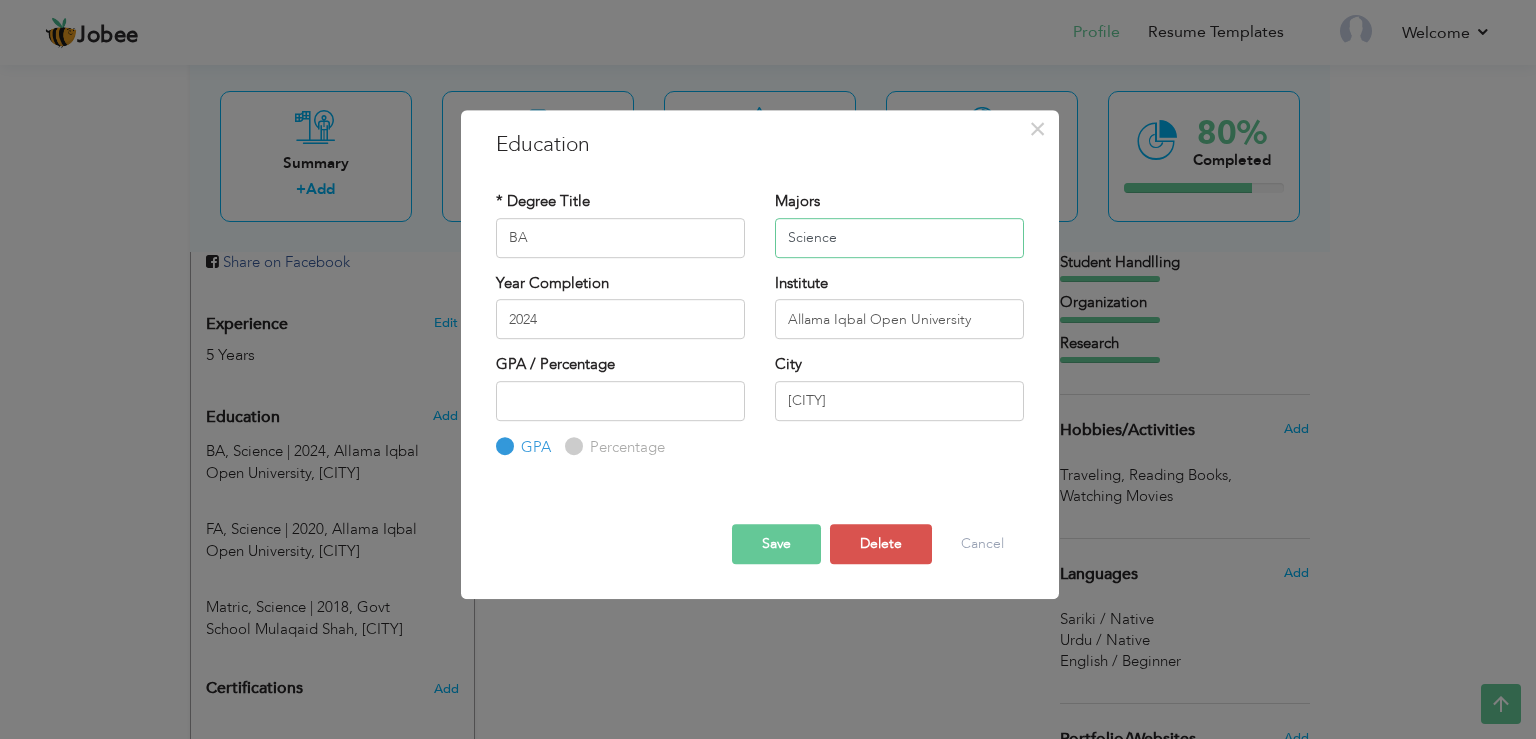drag, startPoint x: 856, startPoint y: 234, endPoint x: 771, endPoint y: 234, distance: 85 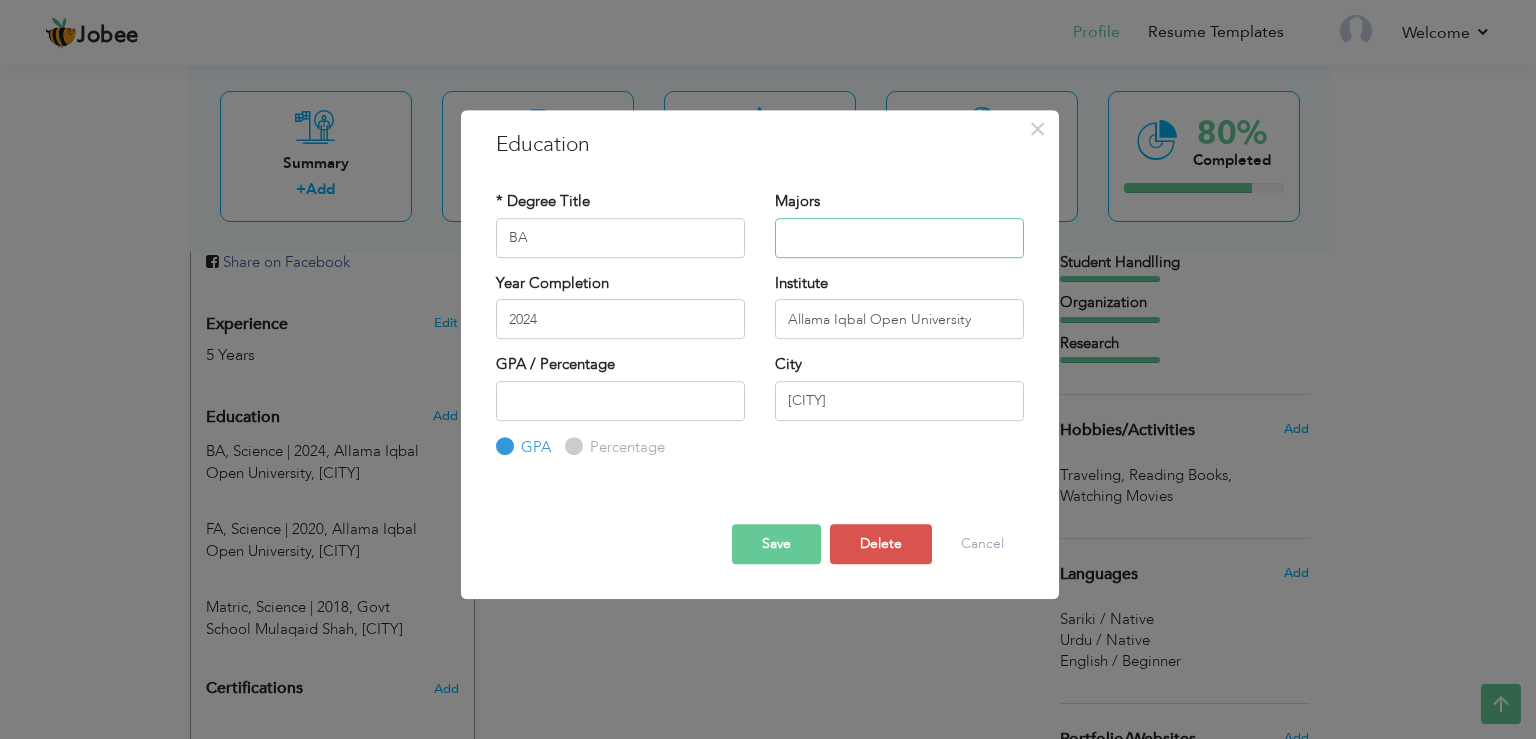 type 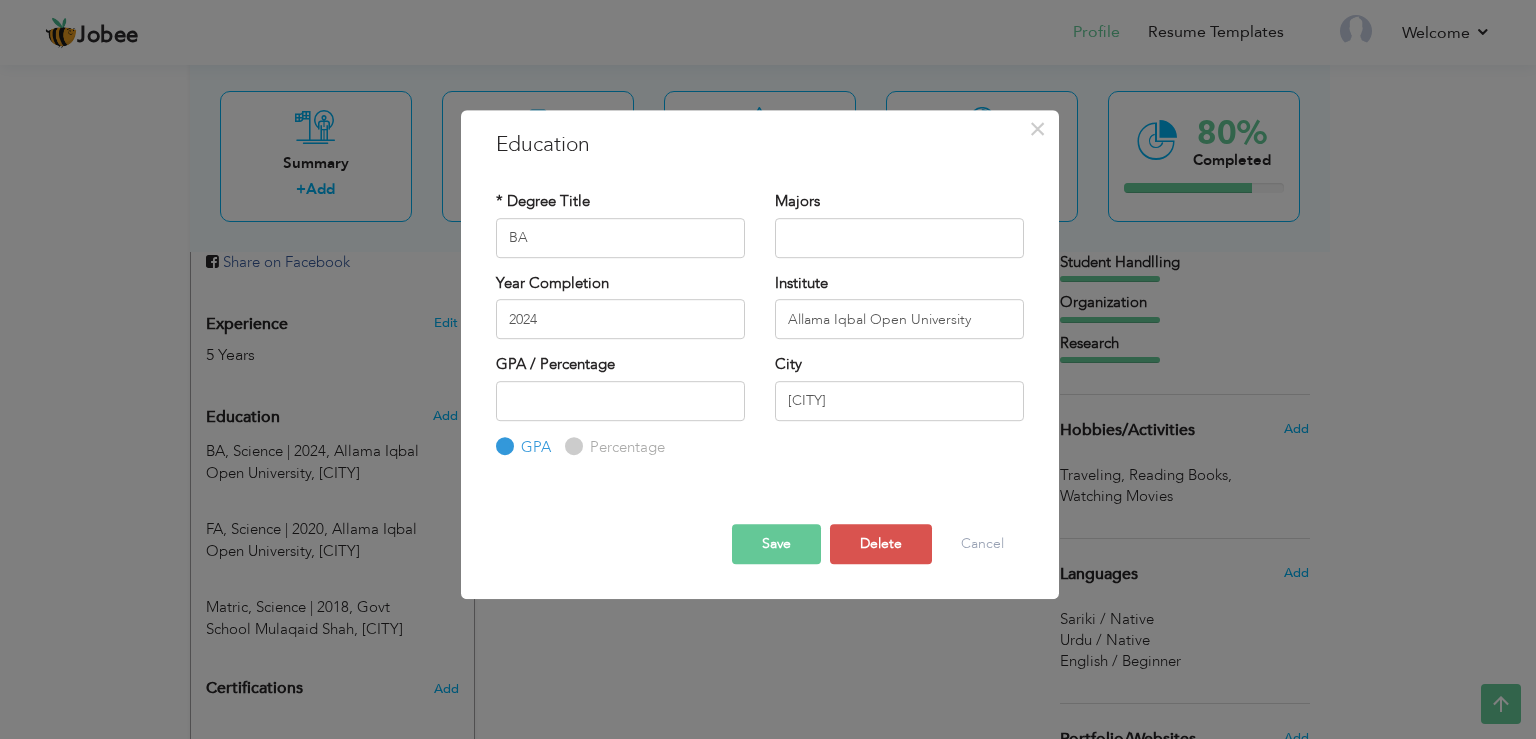 click on "Save" at bounding box center [776, 544] 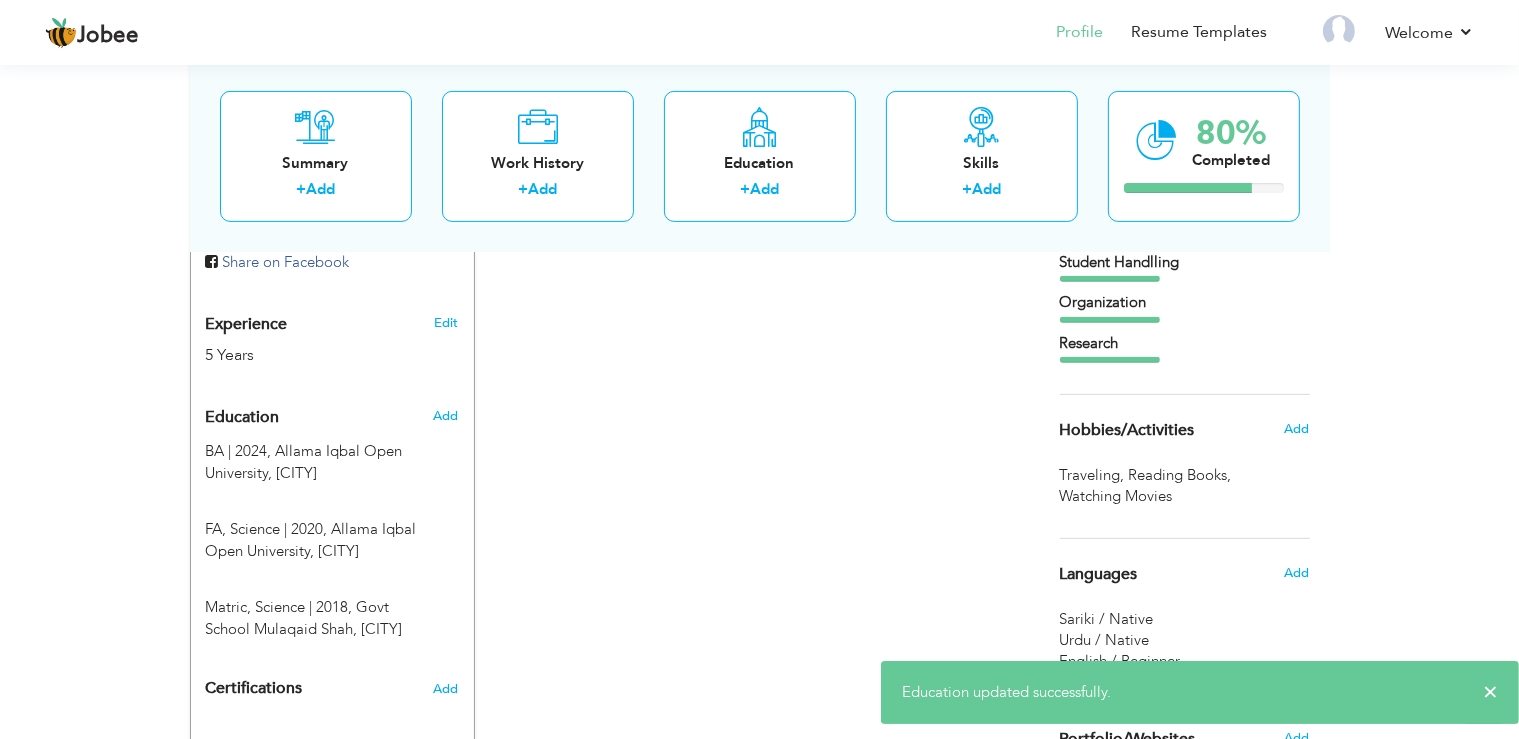 click on "CV Import
Profile Strength
0%
Select an Item from right menu
Work History
* Job Title Tools" at bounding box center [760, 285] 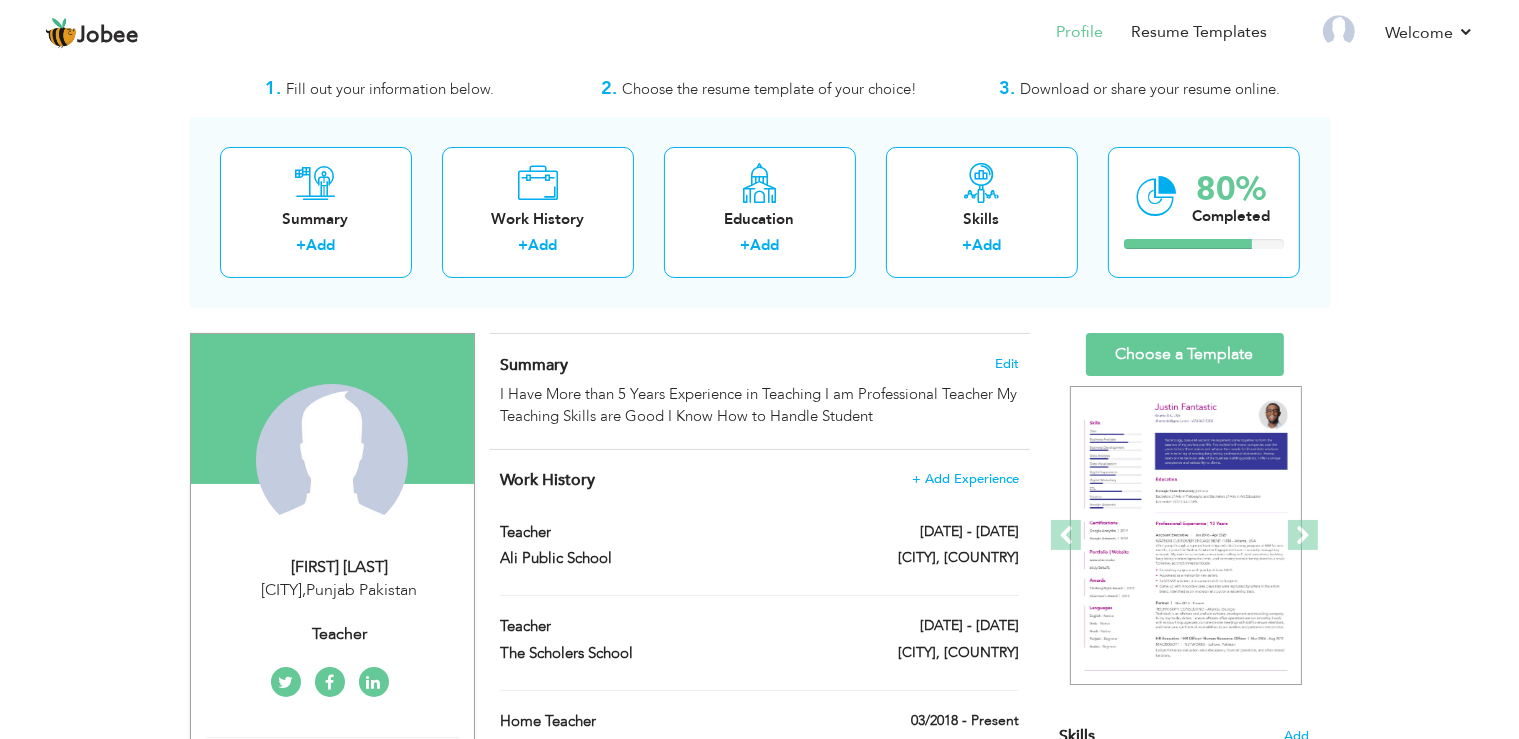 scroll, scrollTop: 0, scrollLeft: 0, axis: both 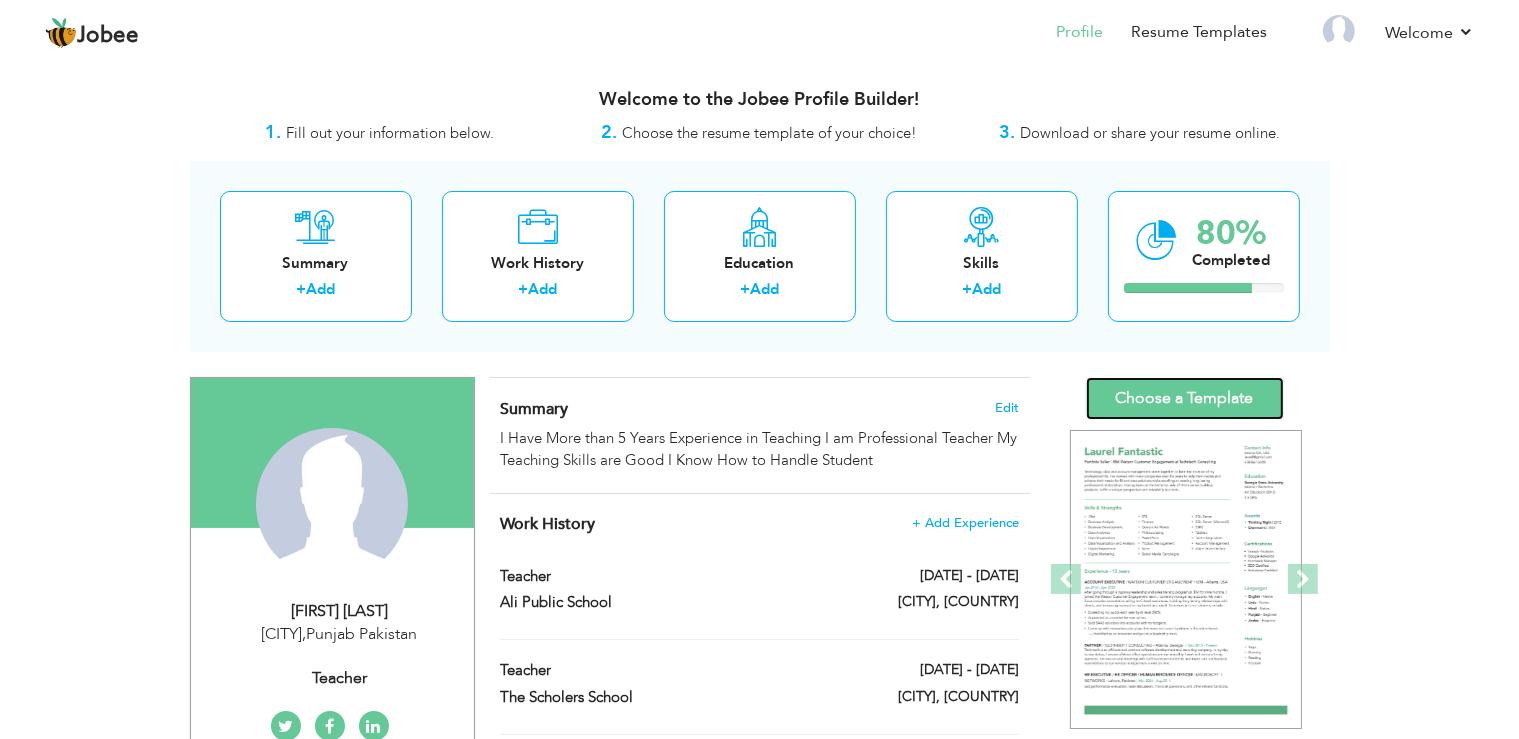 click on "Choose a Template" at bounding box center (1185, 398) 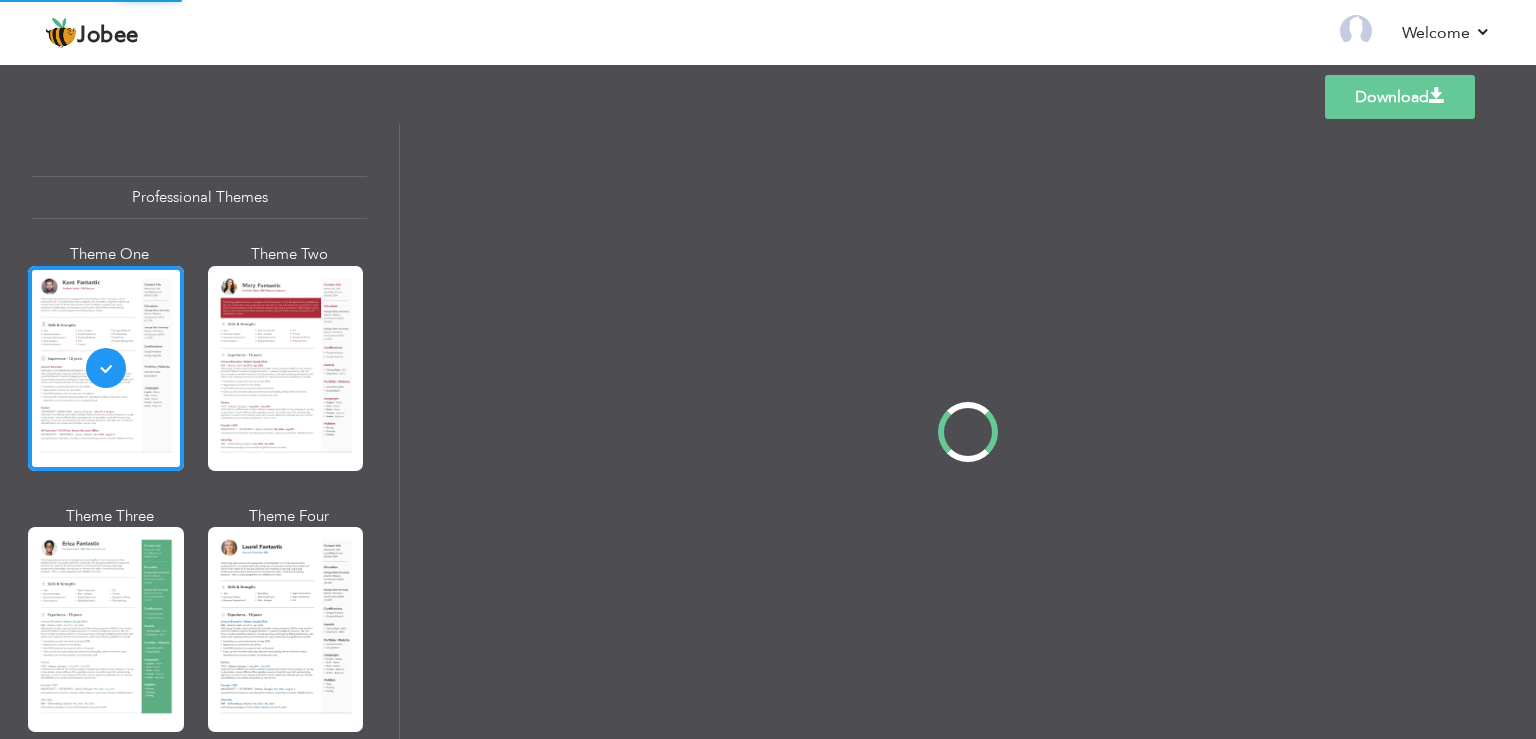 scroll, scrollTop: 0, scrollLeft: 0, axis: both 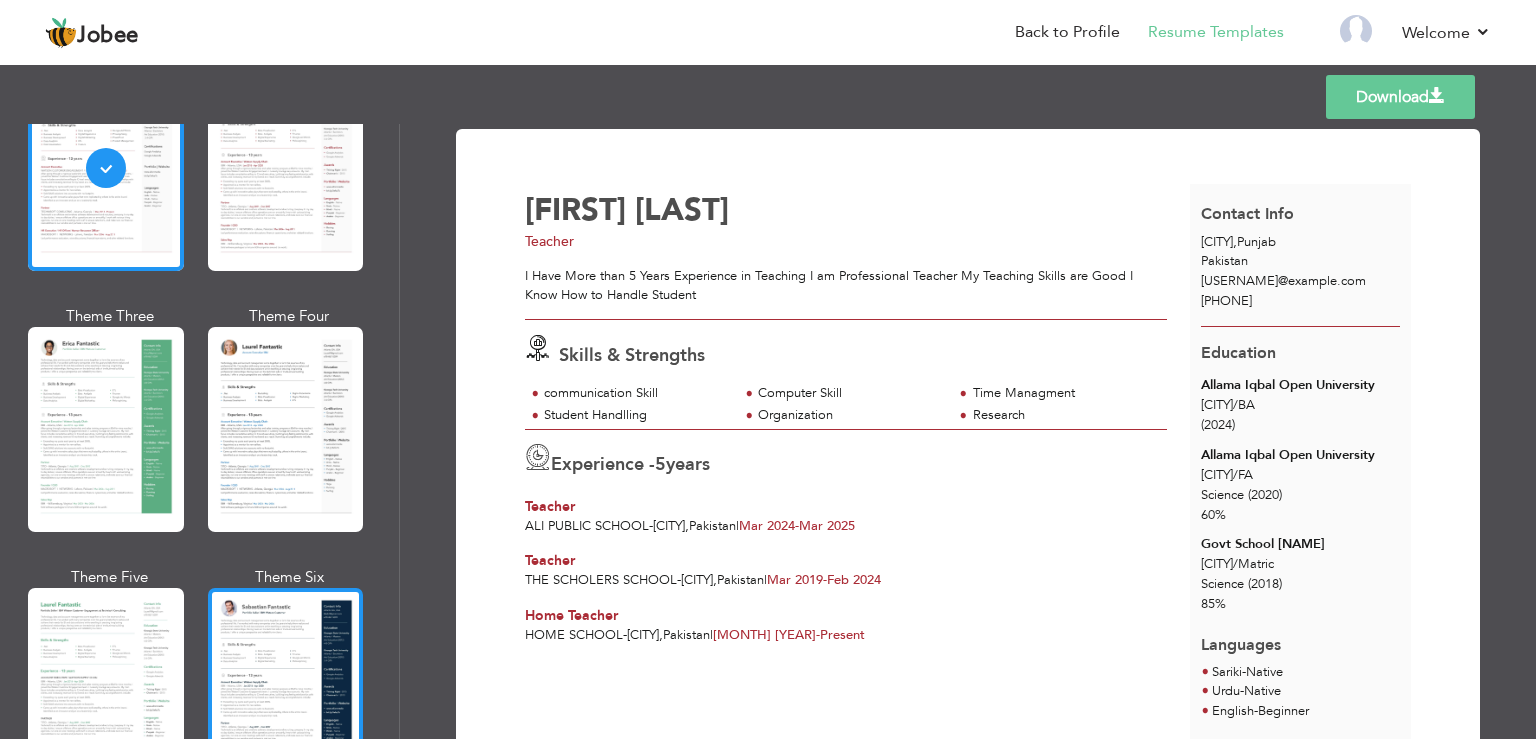 click at bounding box center (286, 690) 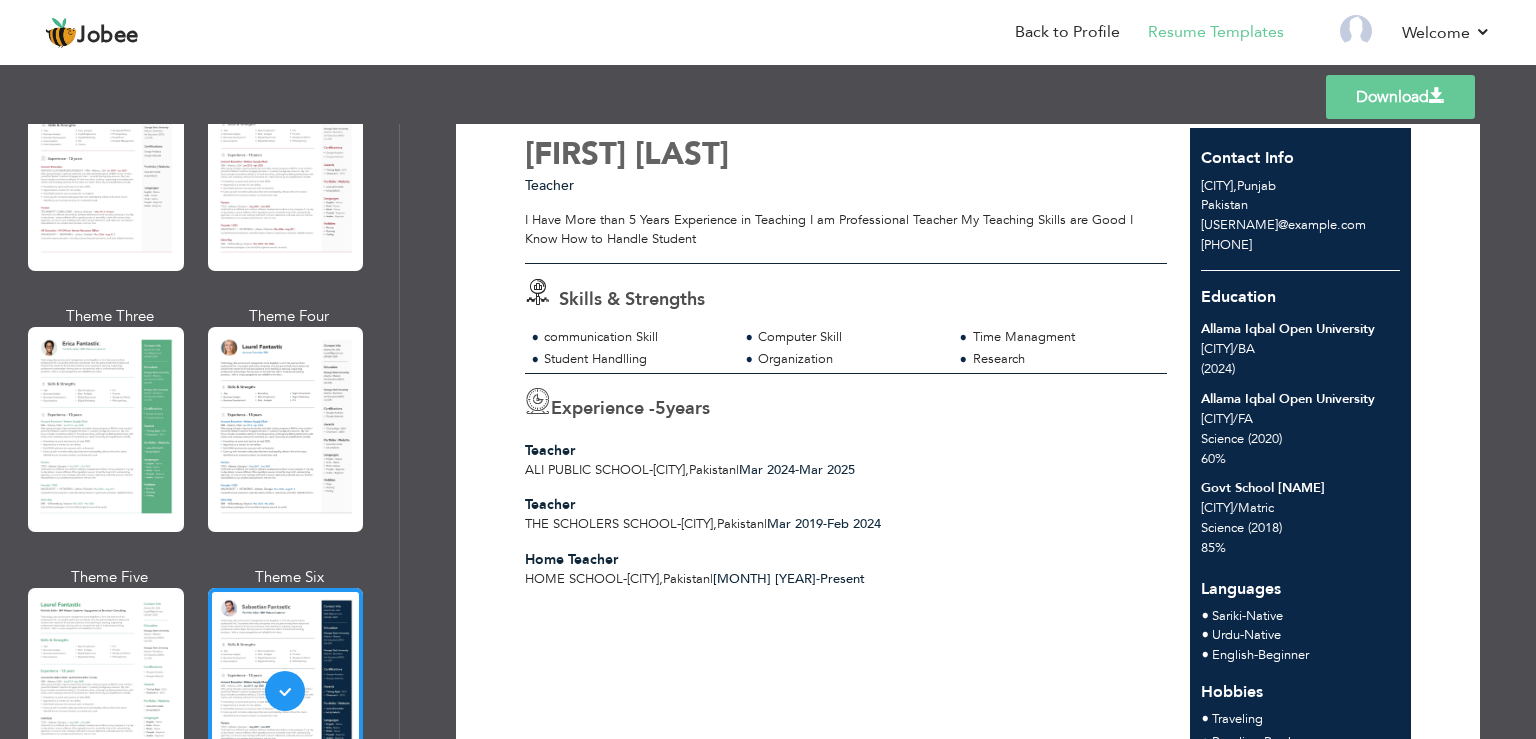 scroll, scrollTop: 0, scrollLeft: 0, axis: both 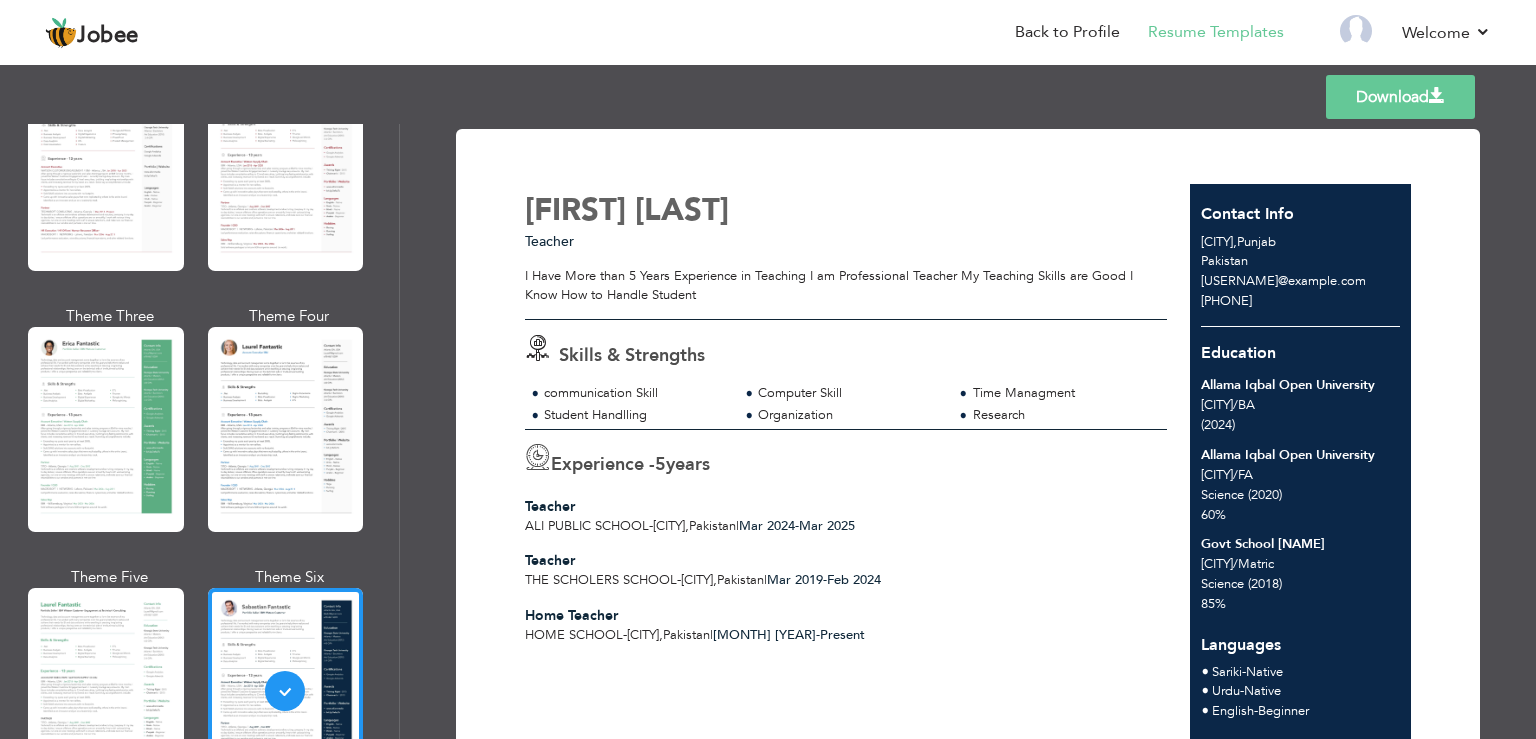 click on "Download" at bounding box center (1400, 97) 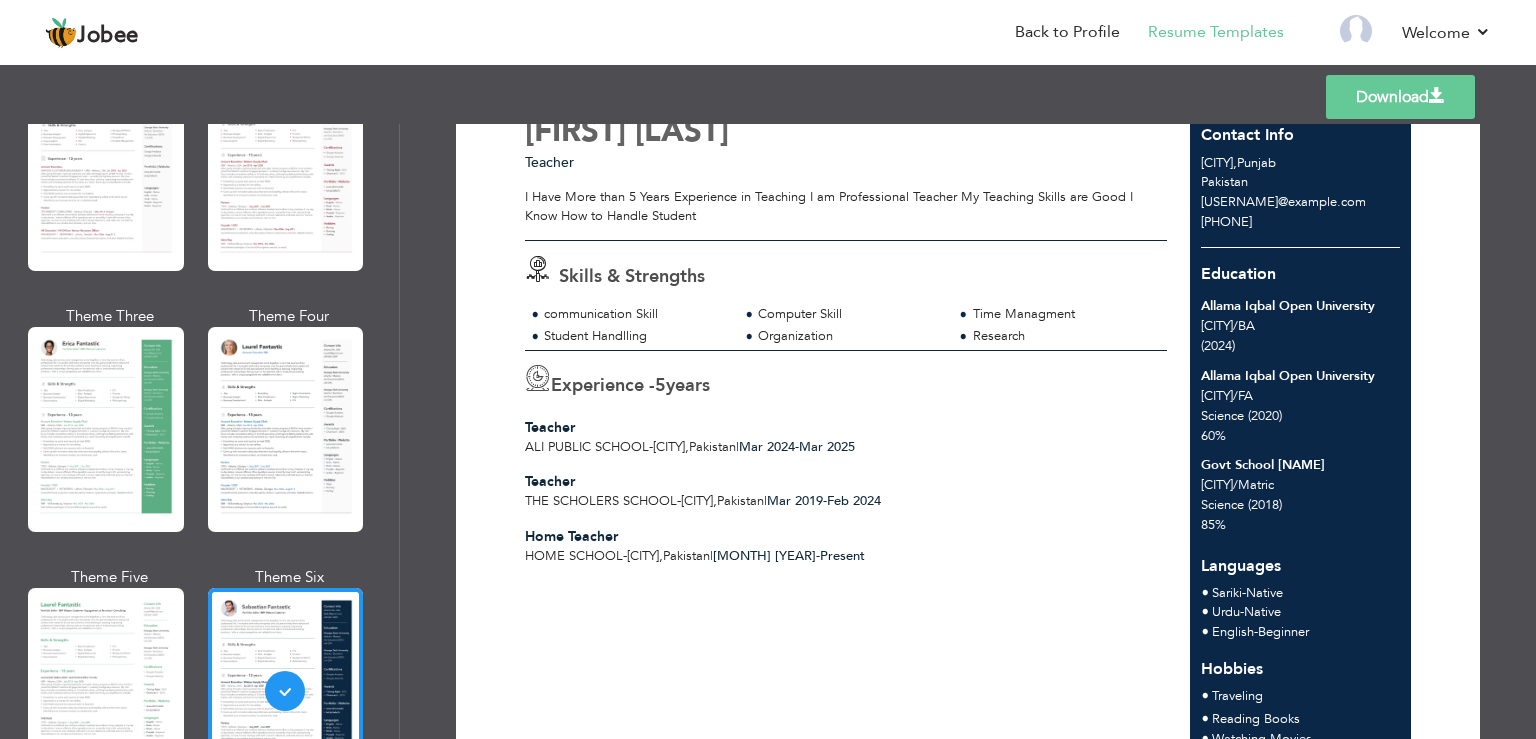 scroll, scrollTop: 120, scrollLeft: 0, axis: vertical 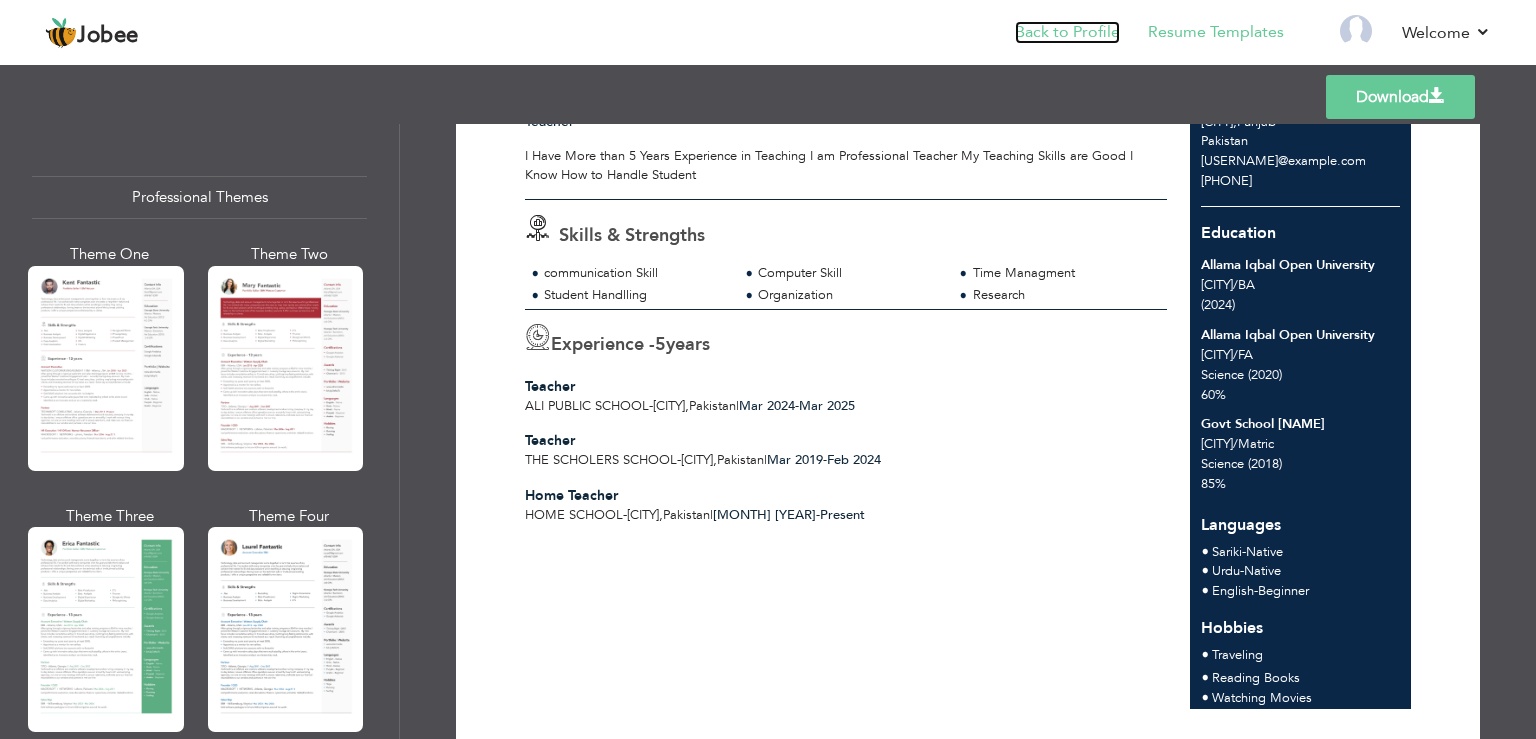 click on "Back to Profile" at bounding box center [1067, 32] 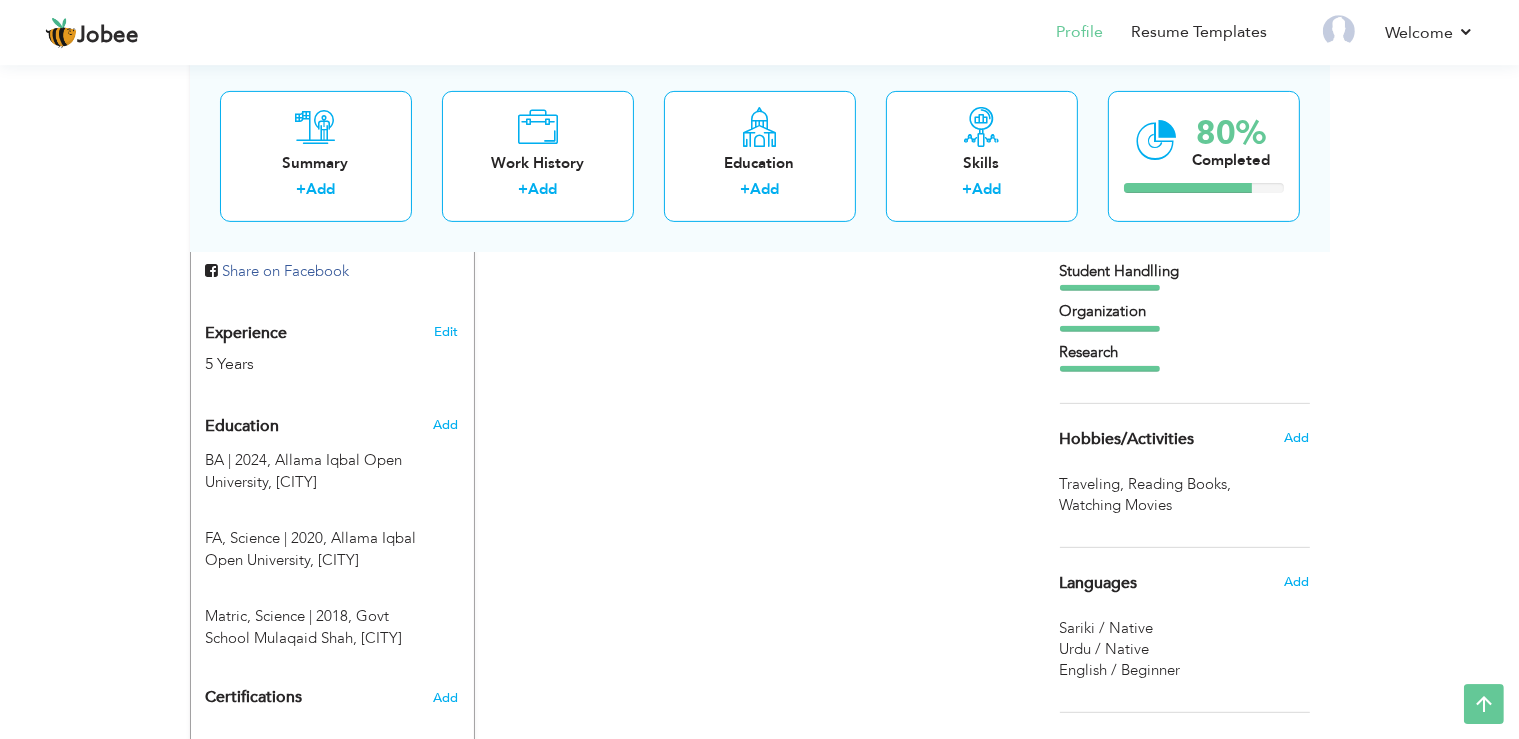 scroll, scrollTop: 739, scrollLeft: 0, axis: vertical 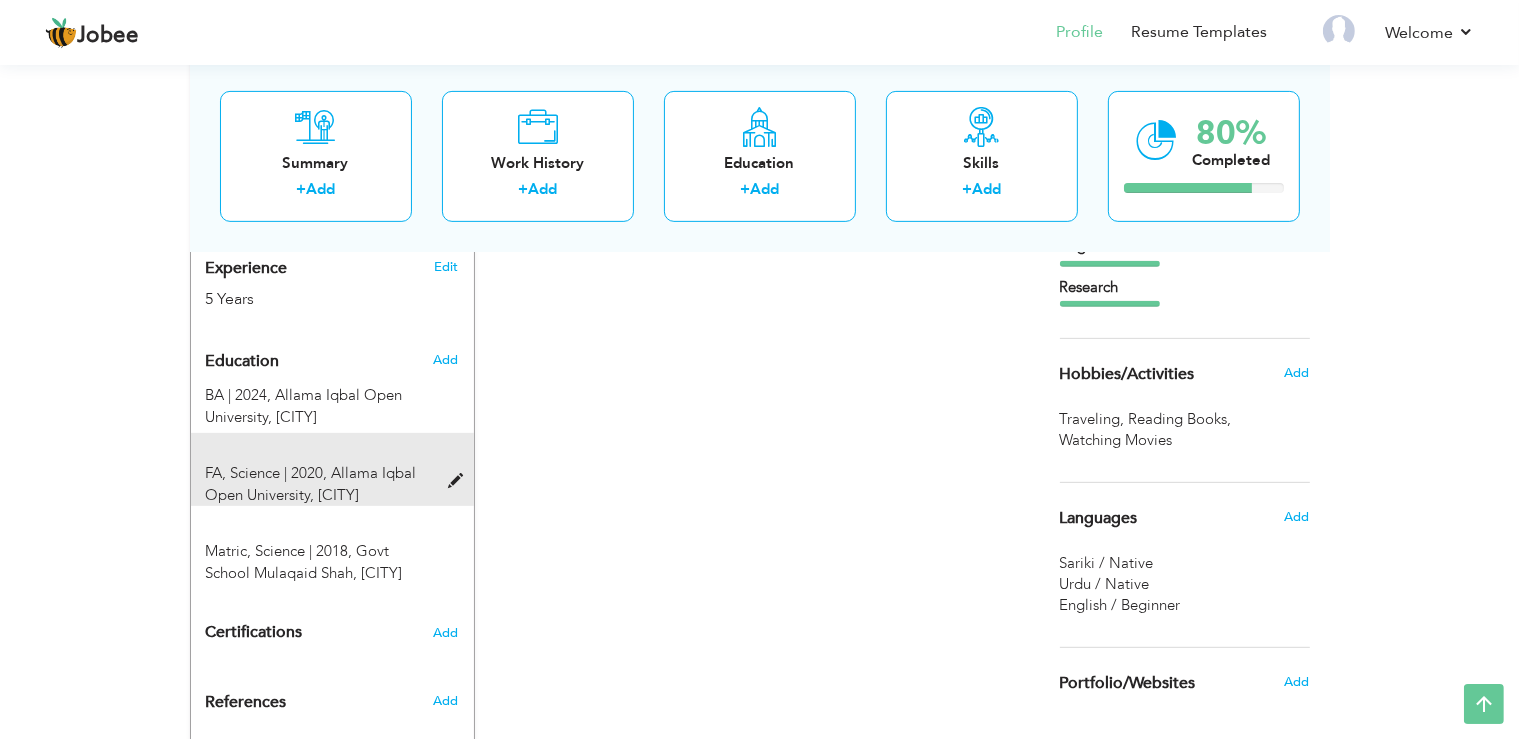 click at bounding box center (460, 481) 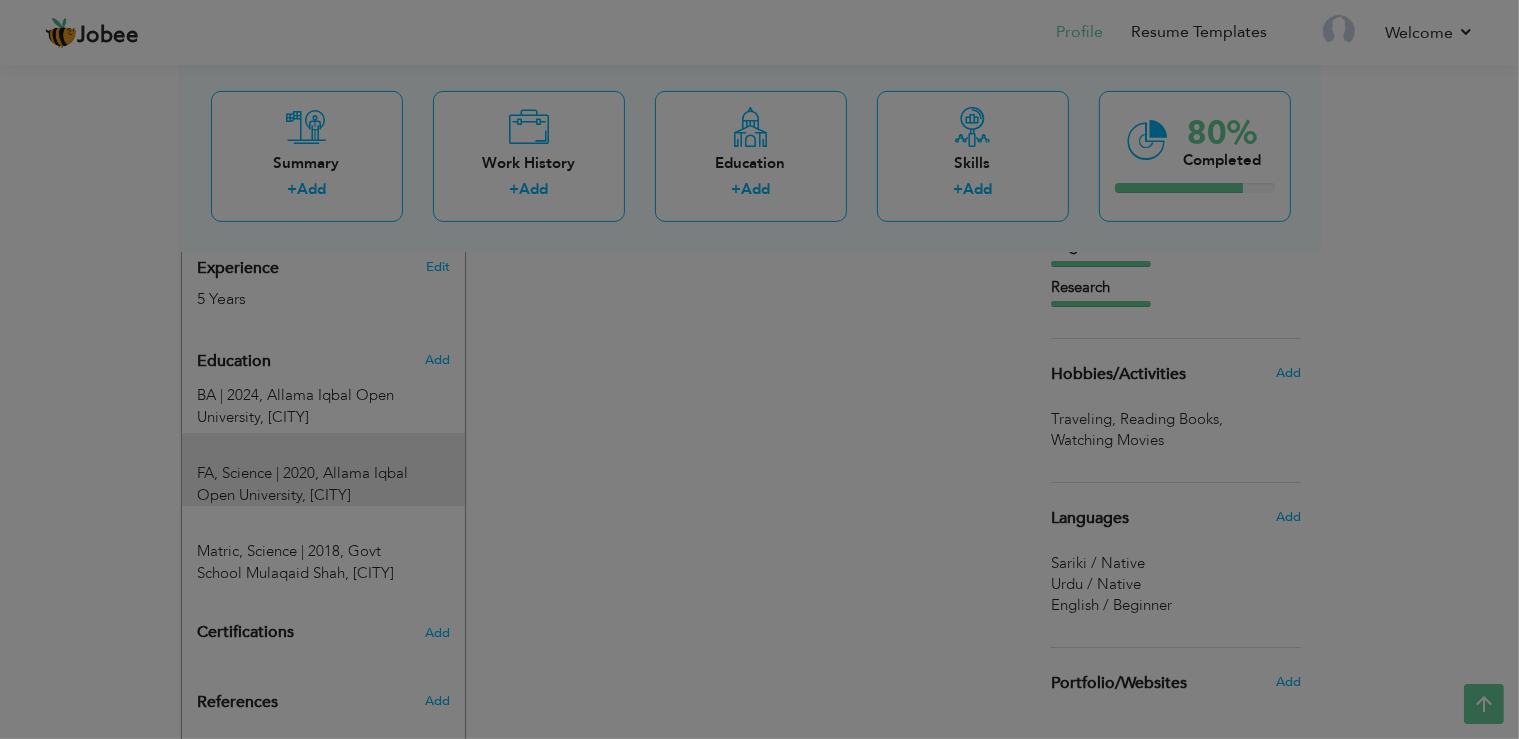 type on "FA" 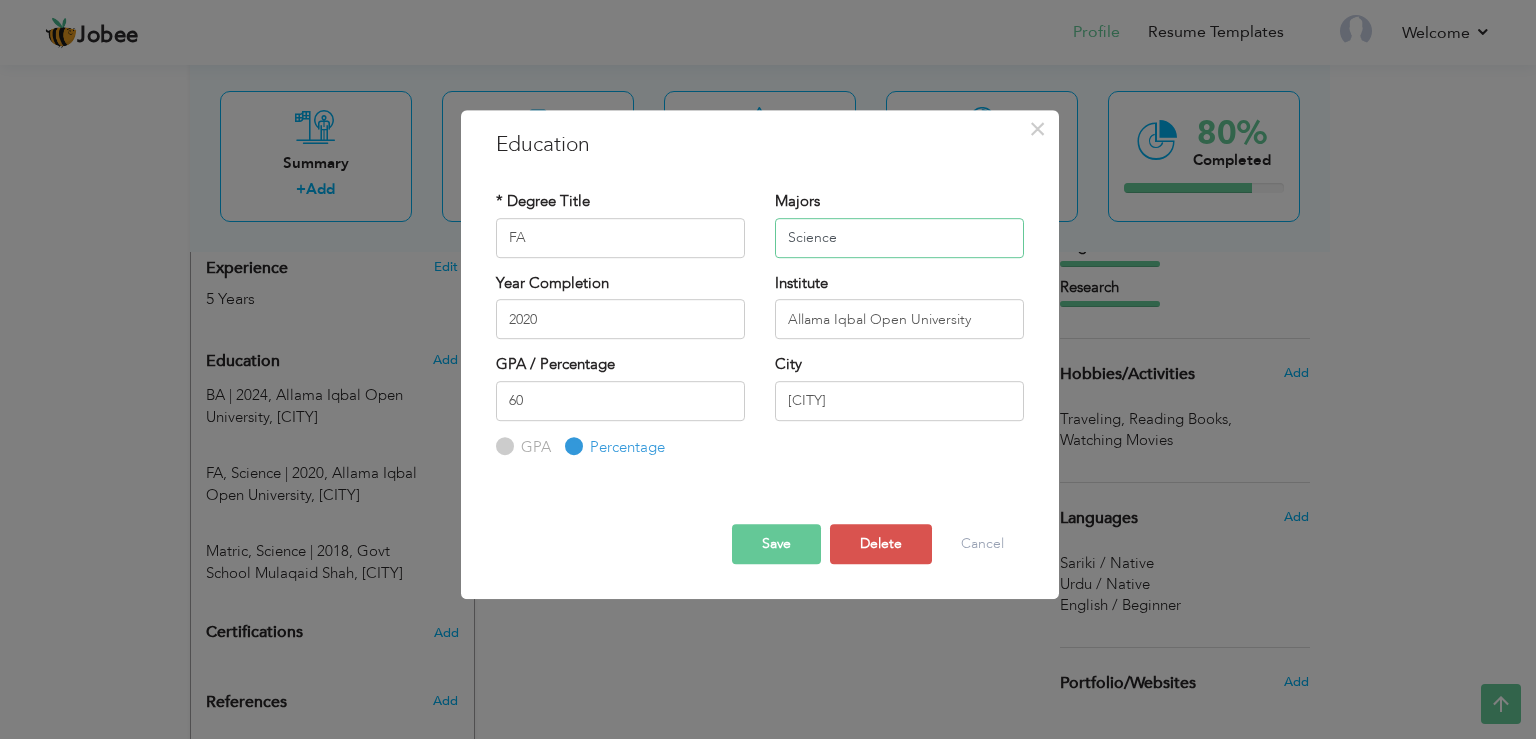 drag, startPoint x: 854, startPoint y: 226, endPoint x: 667, endPoint y: 265, distance: 191.02356 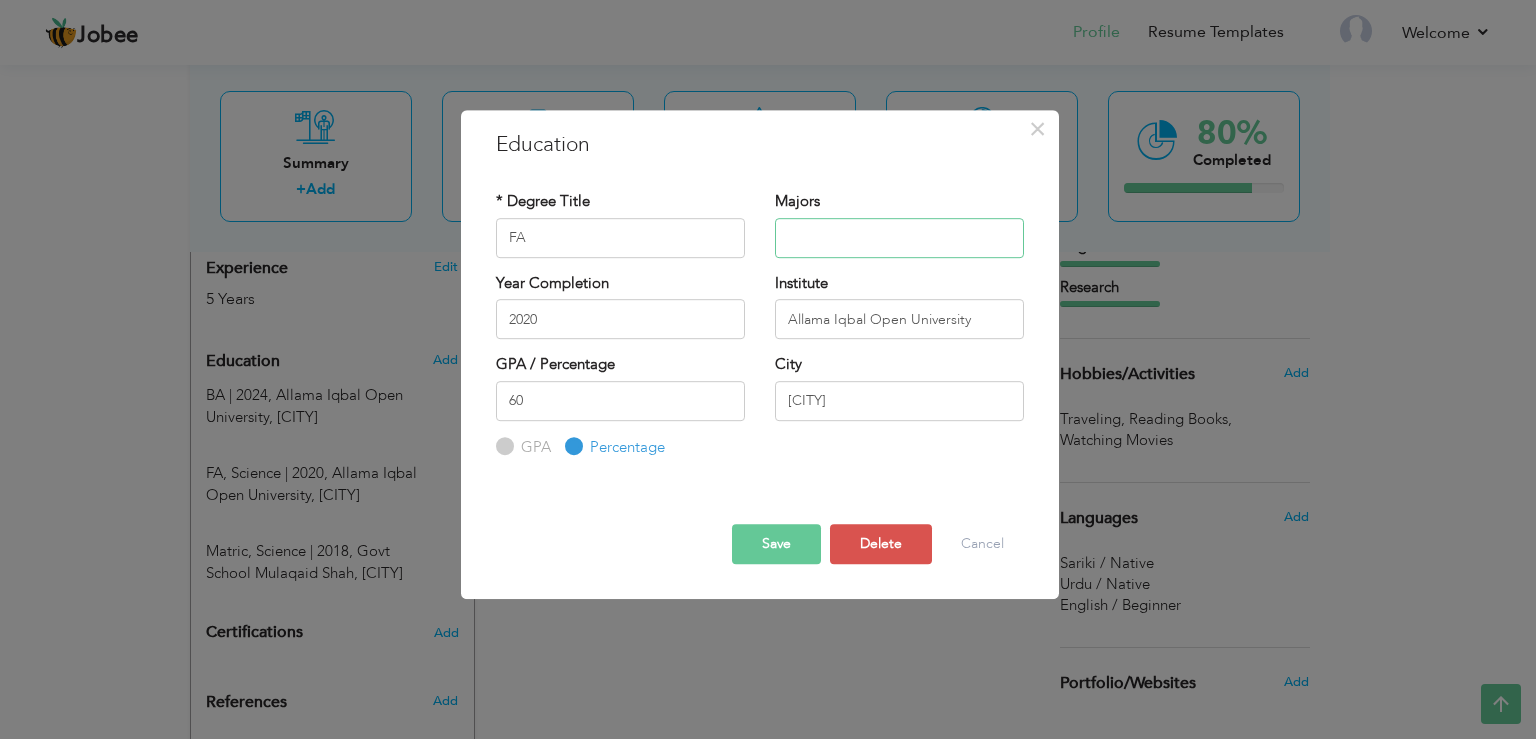 type 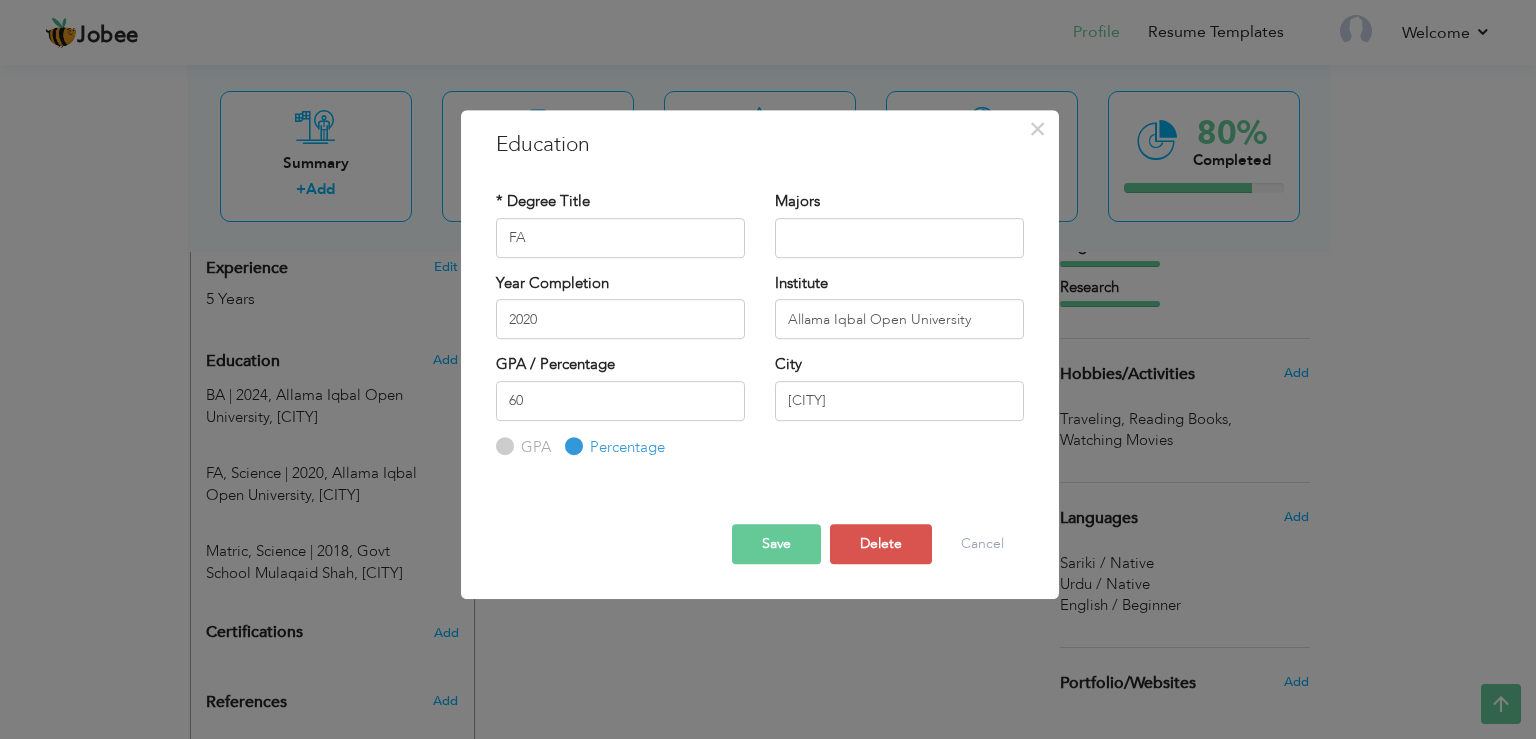 click on "Save" at bounding box center [776, 544] 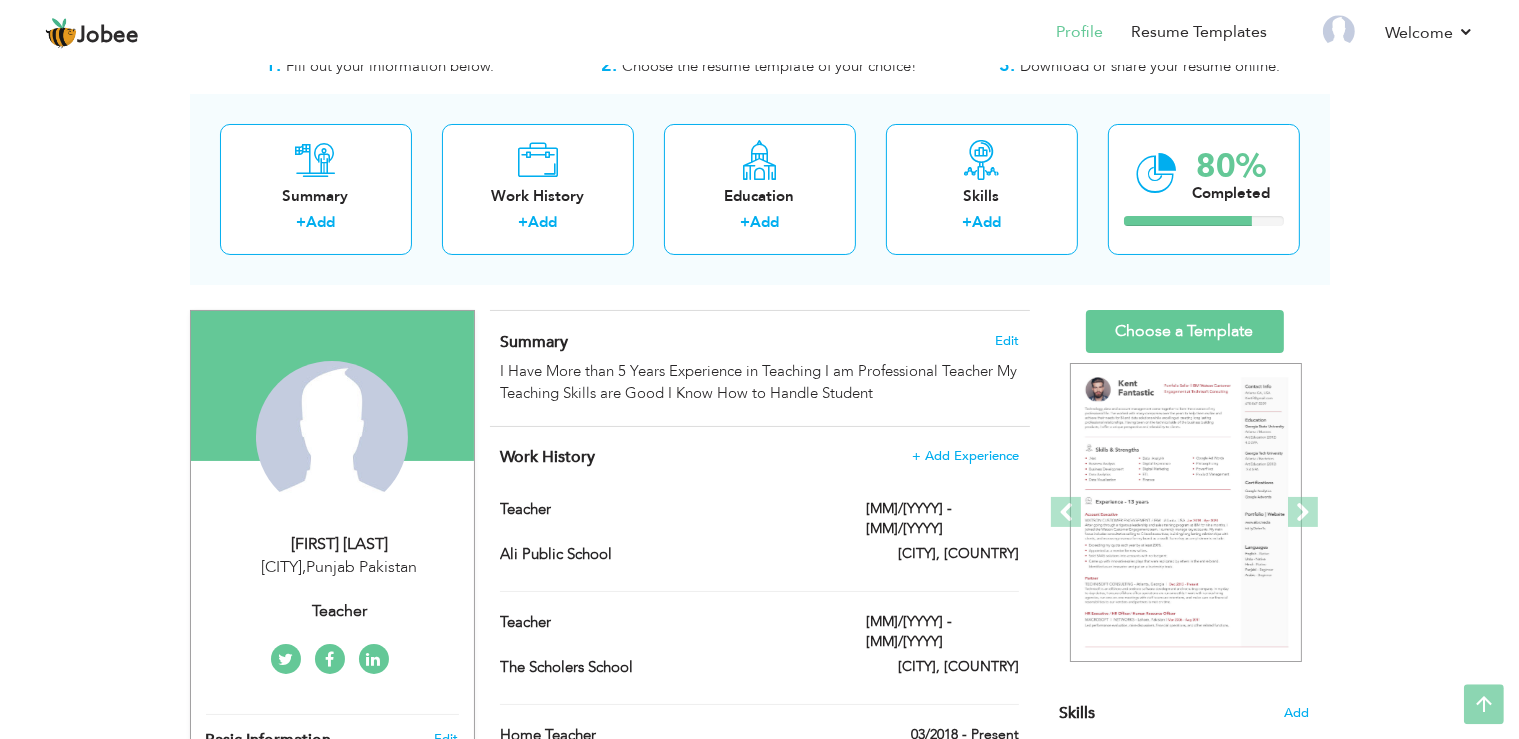 scroll, scrollTop: 20, scrollLeft: 0, axis: vertical 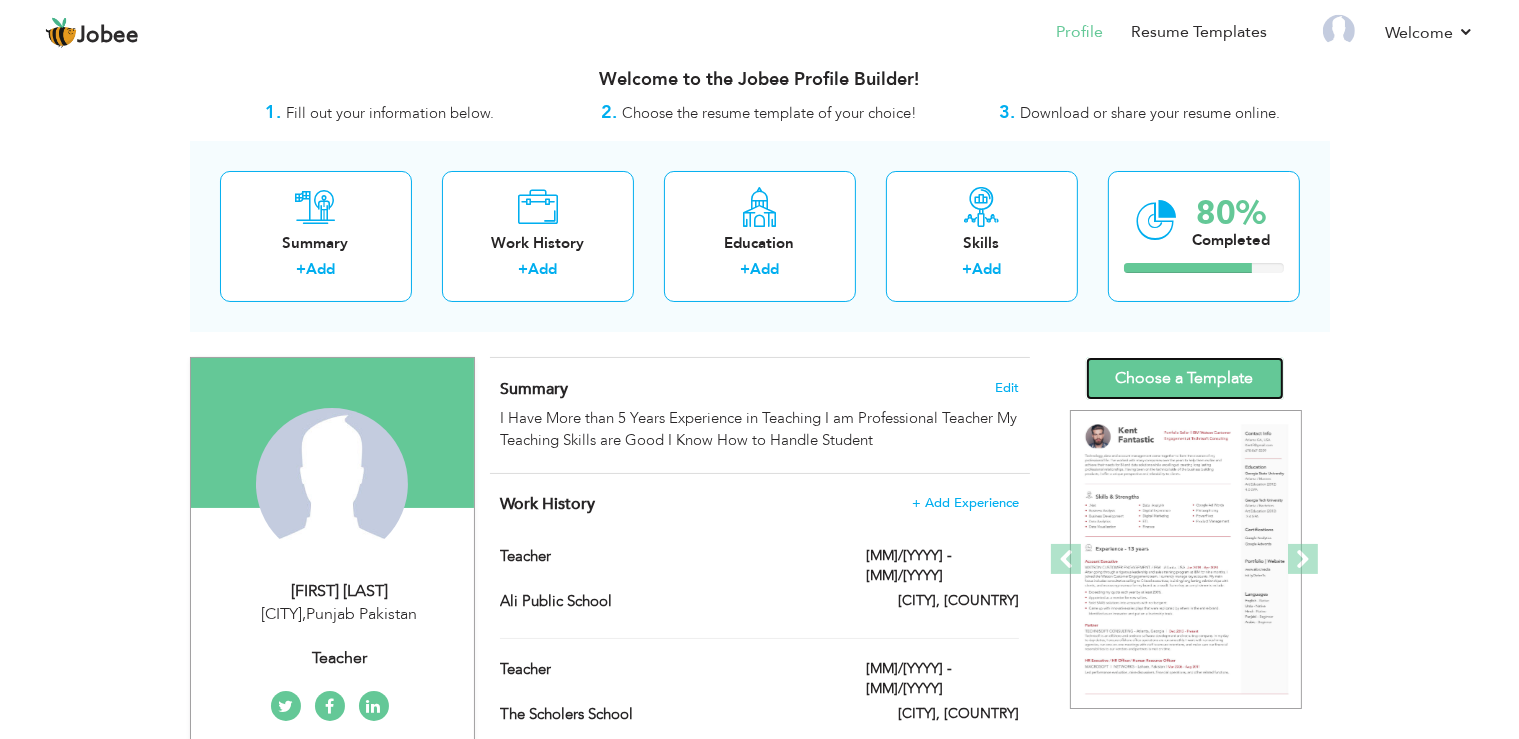 click on "Choose a Template" at bounding box center [1185, 378] 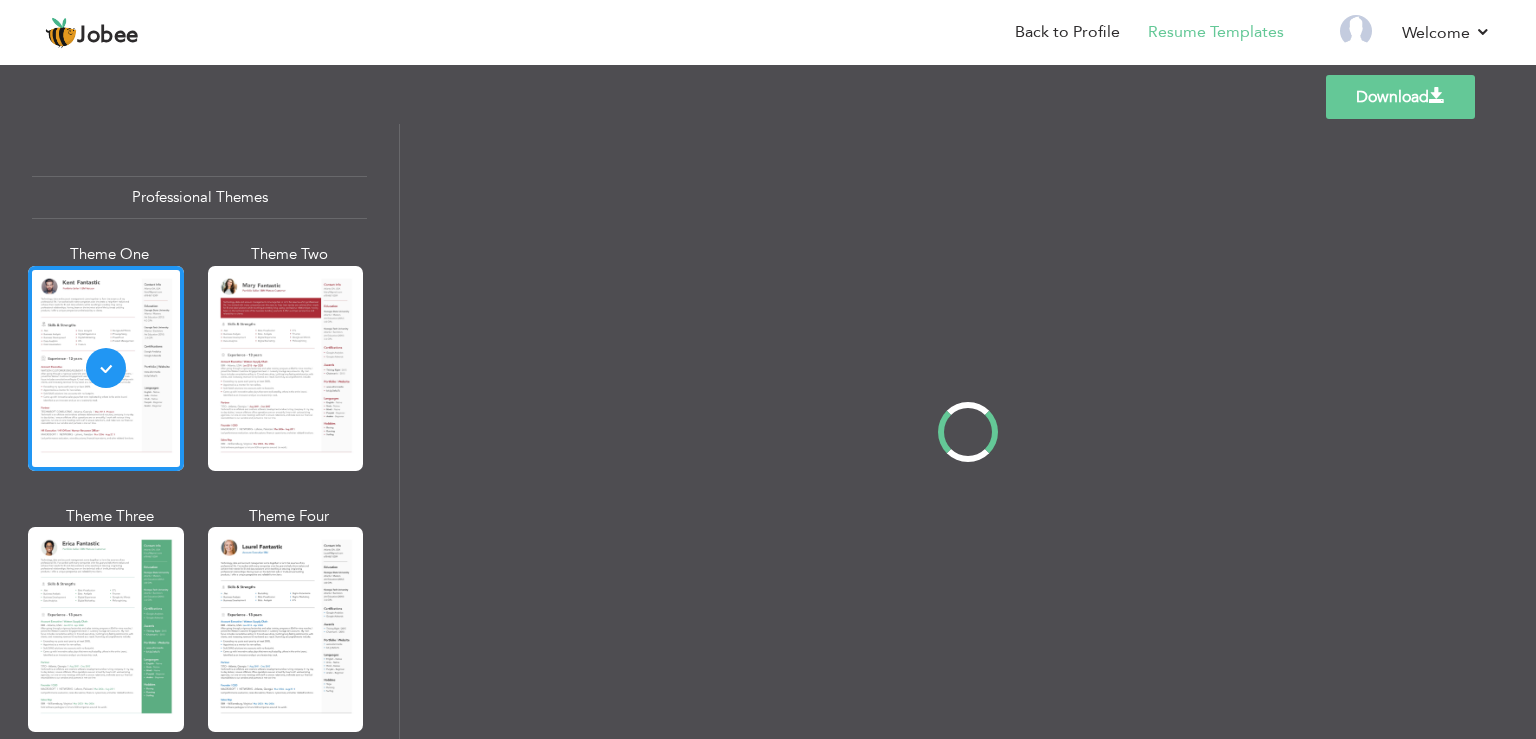 scroll, scrollTop: 0, scrollLeft: 0, axis: both 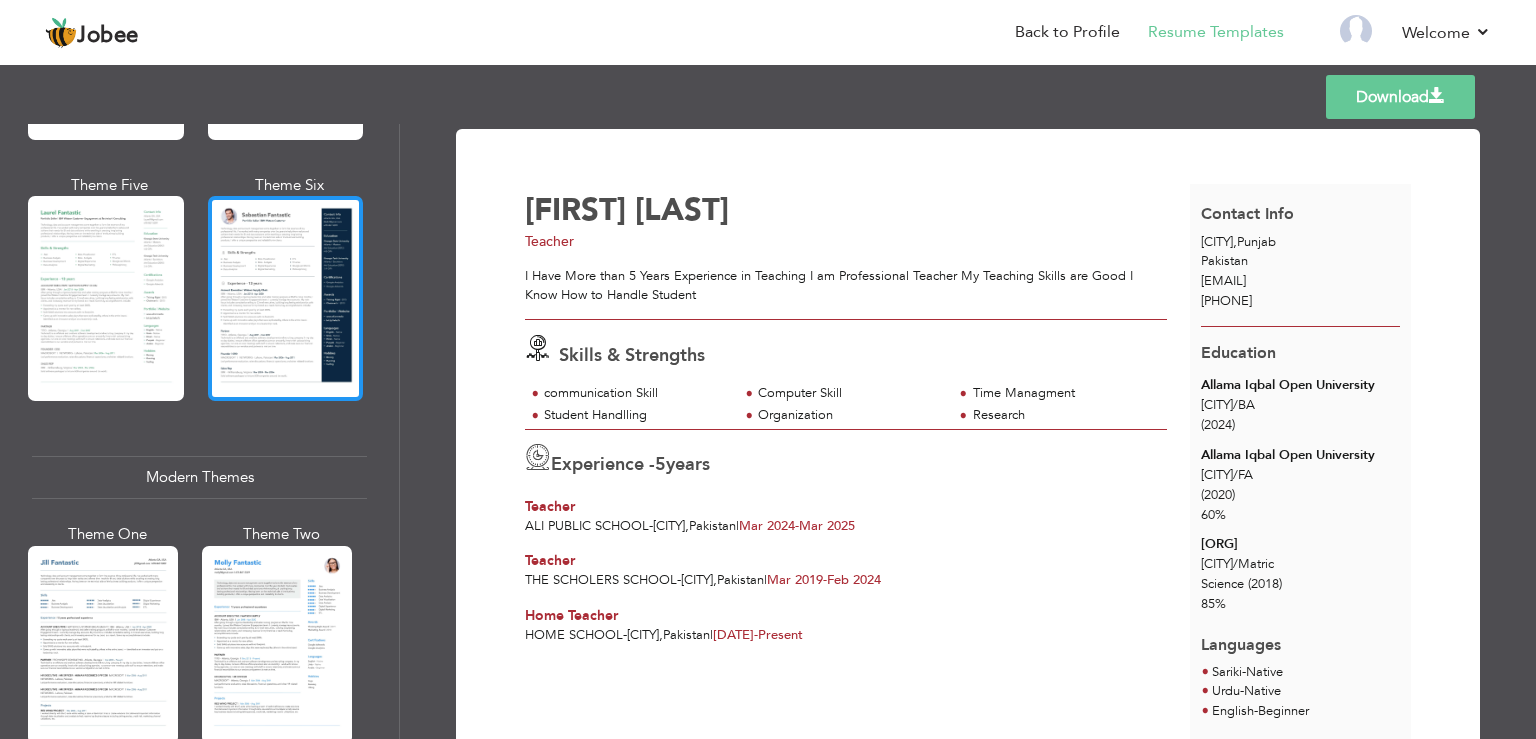 click at bounding box center (286, 298) 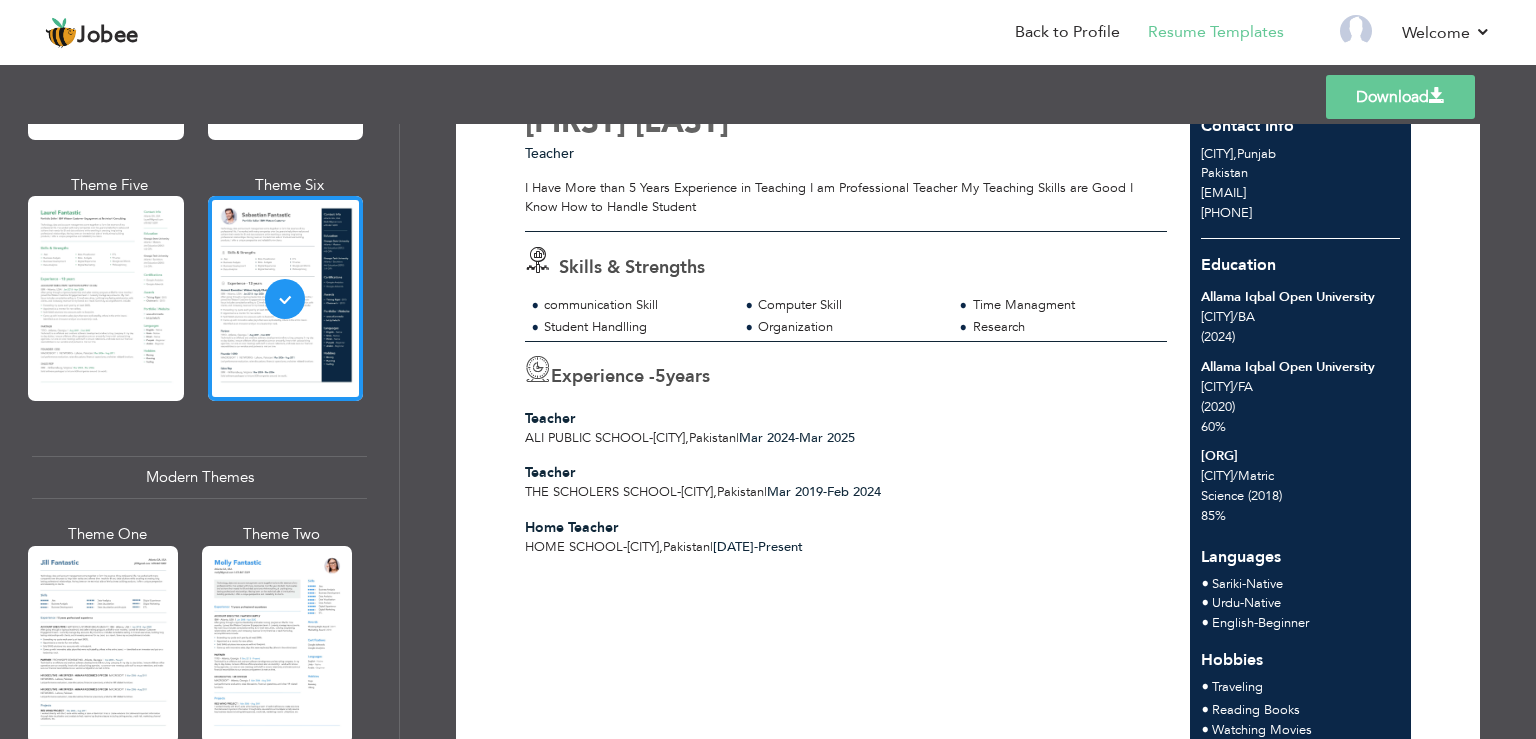 scroll, scrollTop: 0, scrollLeft: 0, axis: both 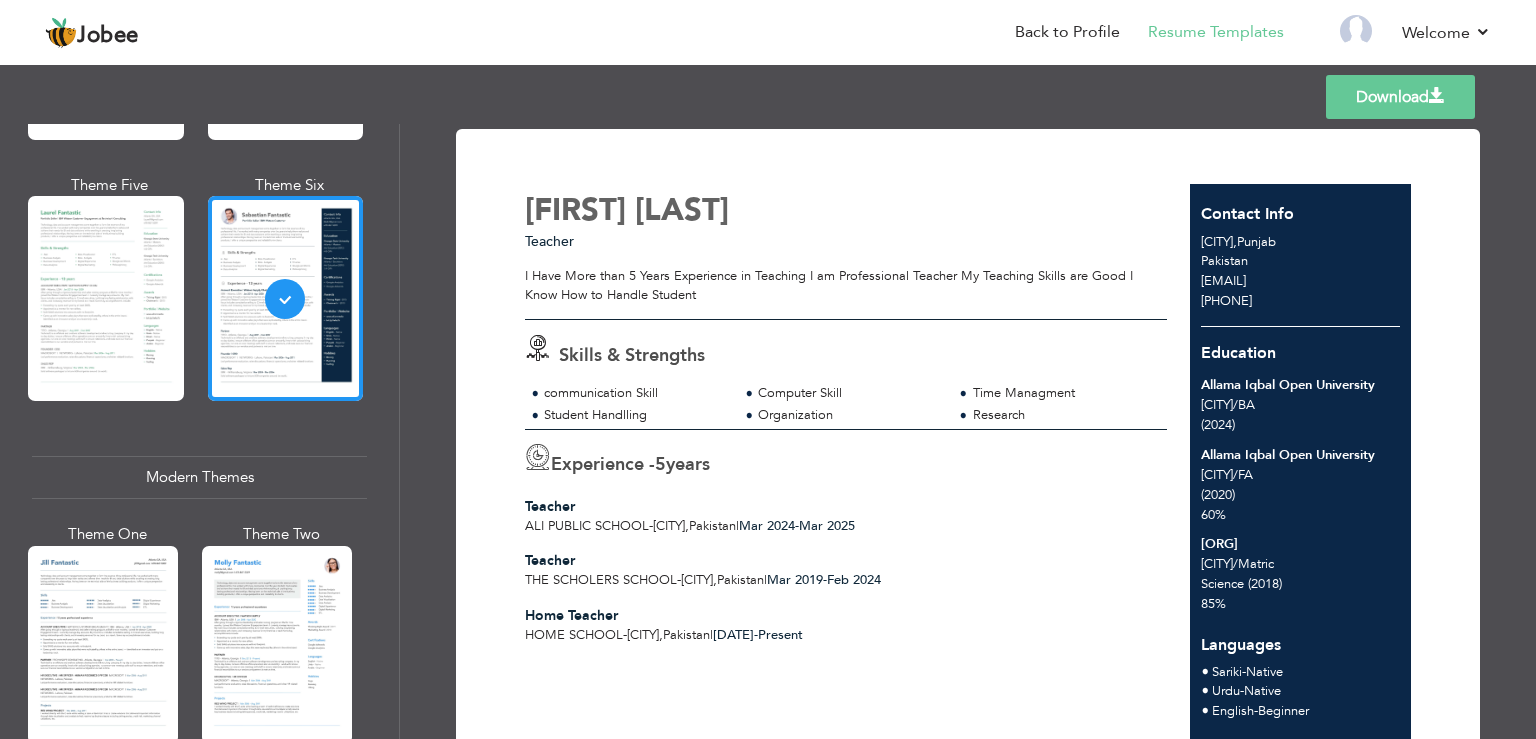 click on "Download" at bounding box center (1400, 97) 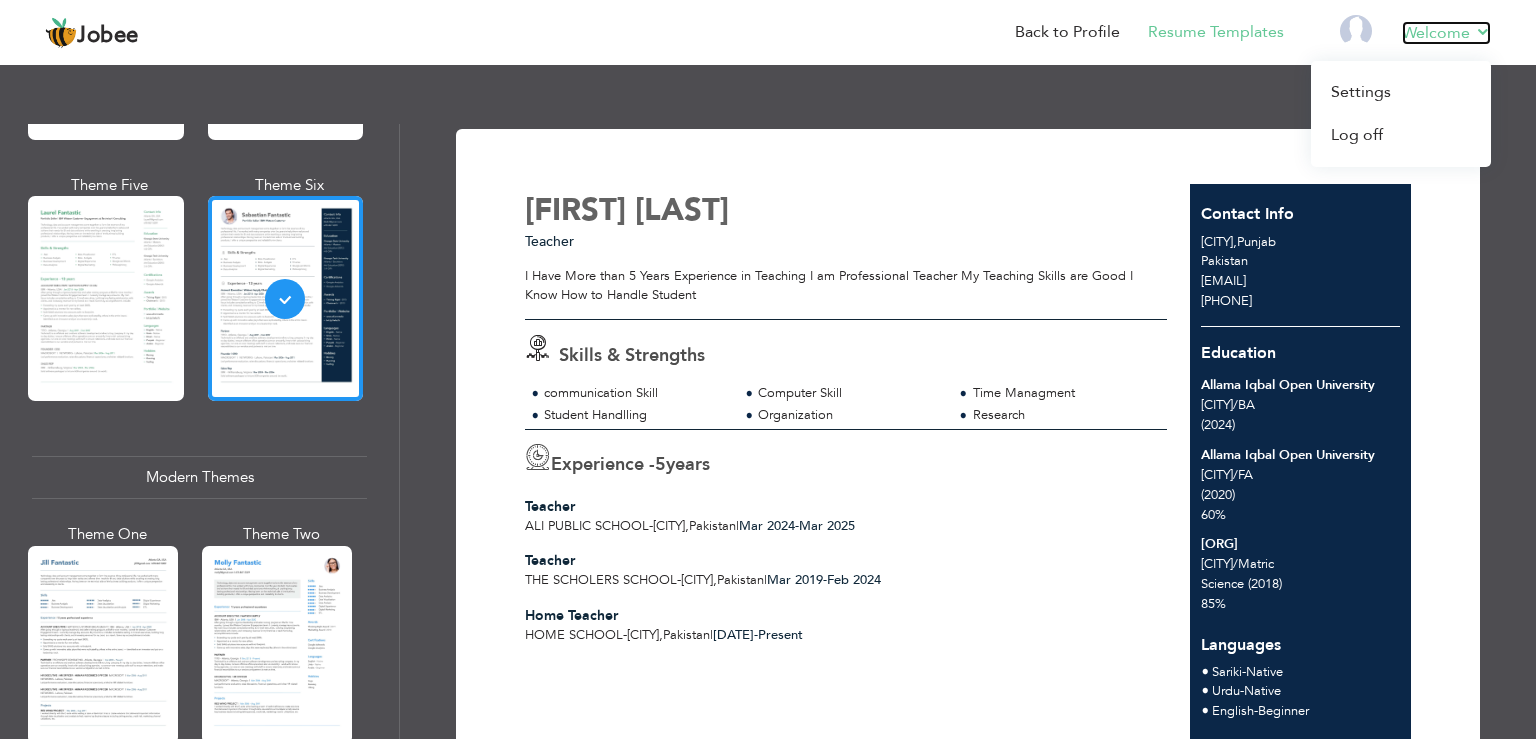 click on "Welcome" at bounding box center (1446, 33) 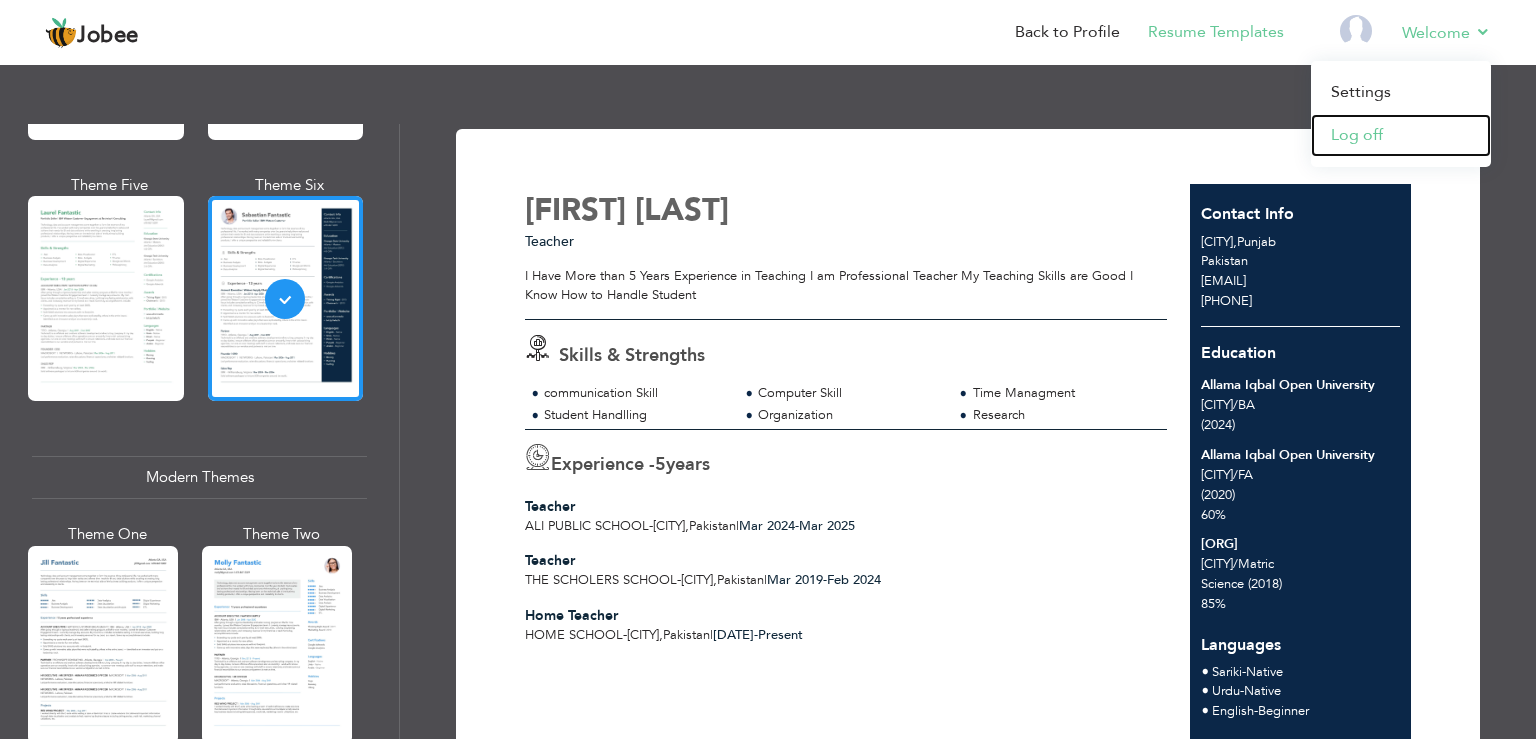 click on "Log off" at bounding box center [1401, 135] 